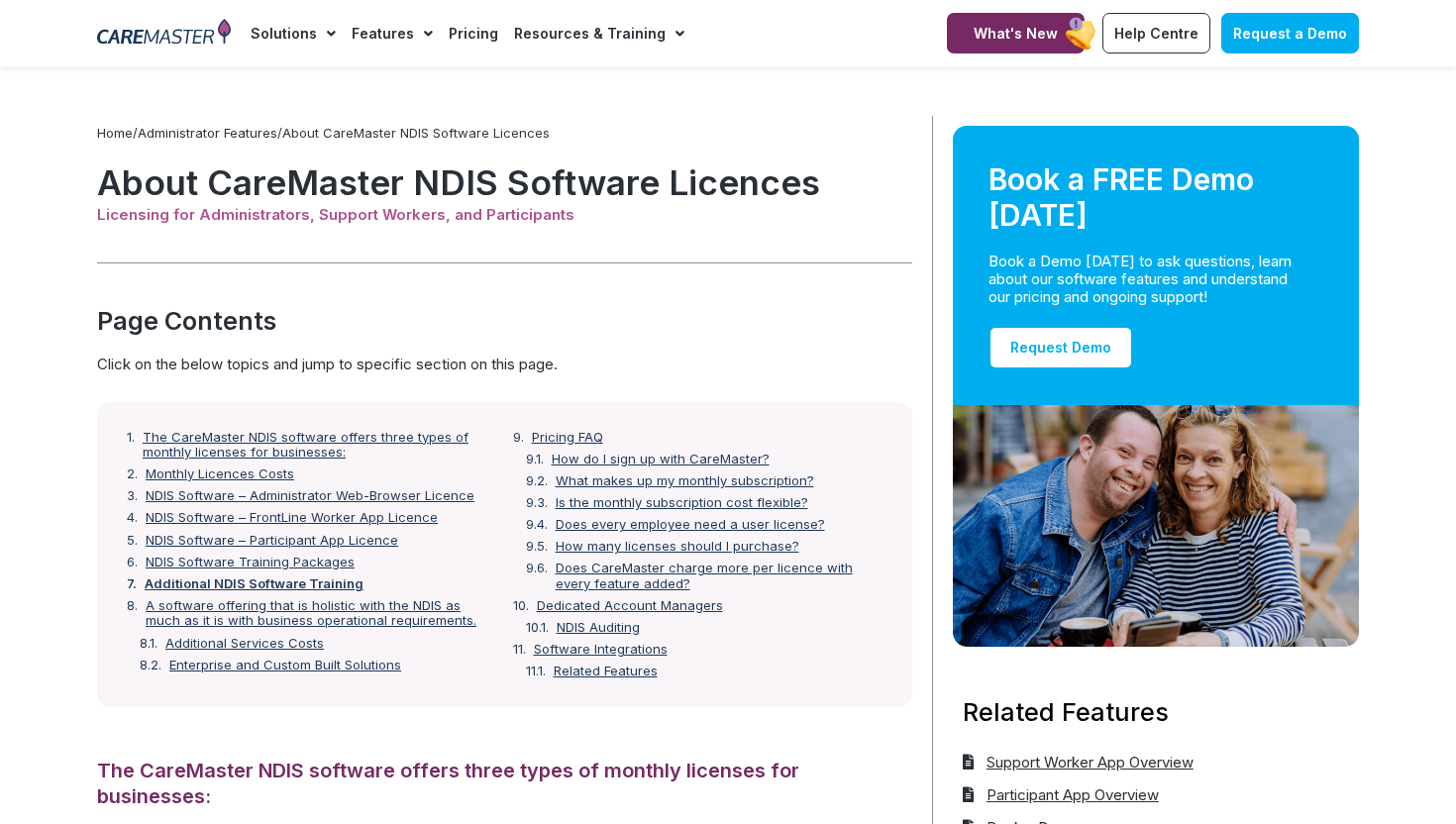 scroll, scrollTop: 0, scrollLeft: 0, axis: both 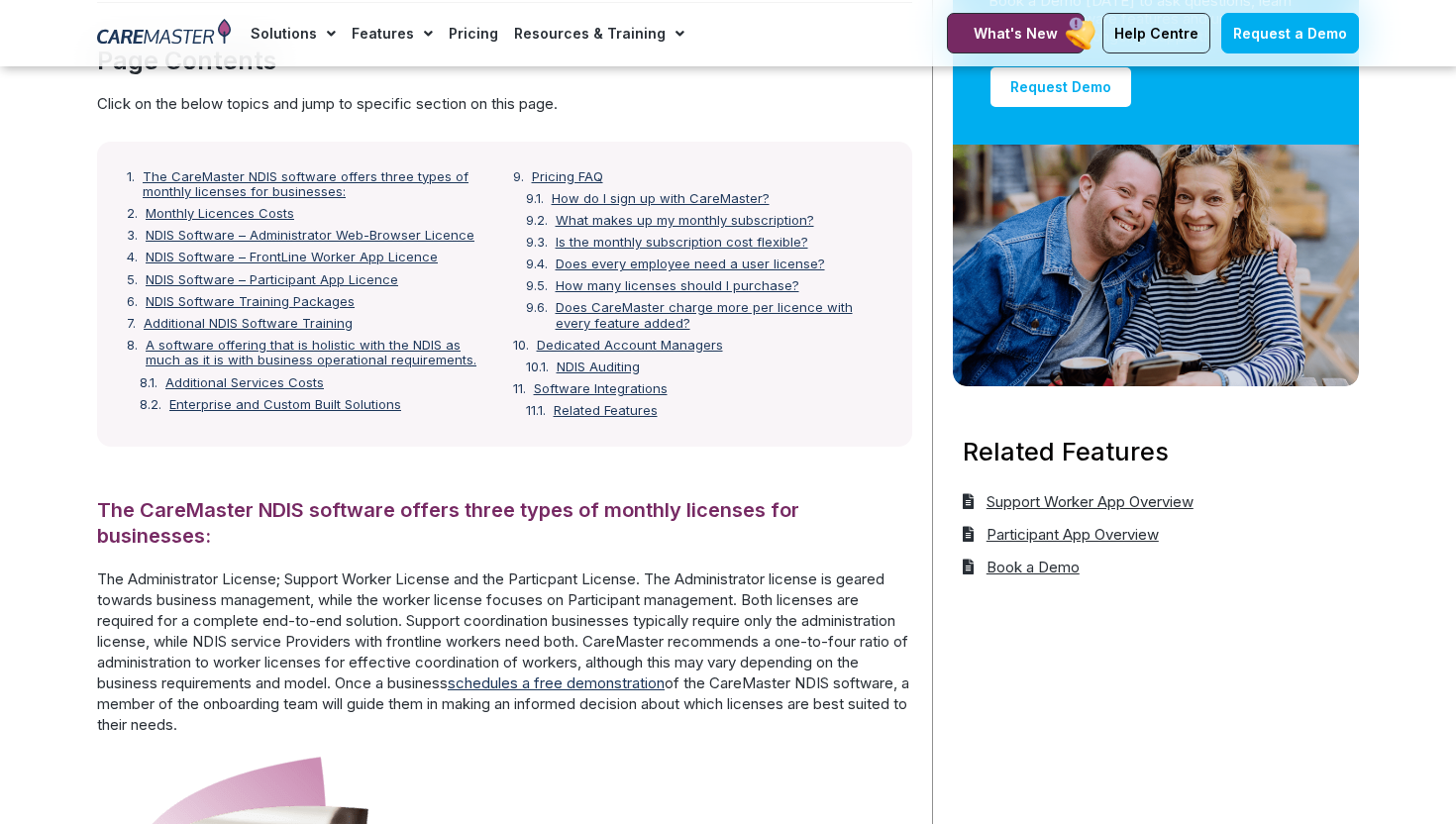 click on "schedules a free demonstration" at bounding box center [556, 682] 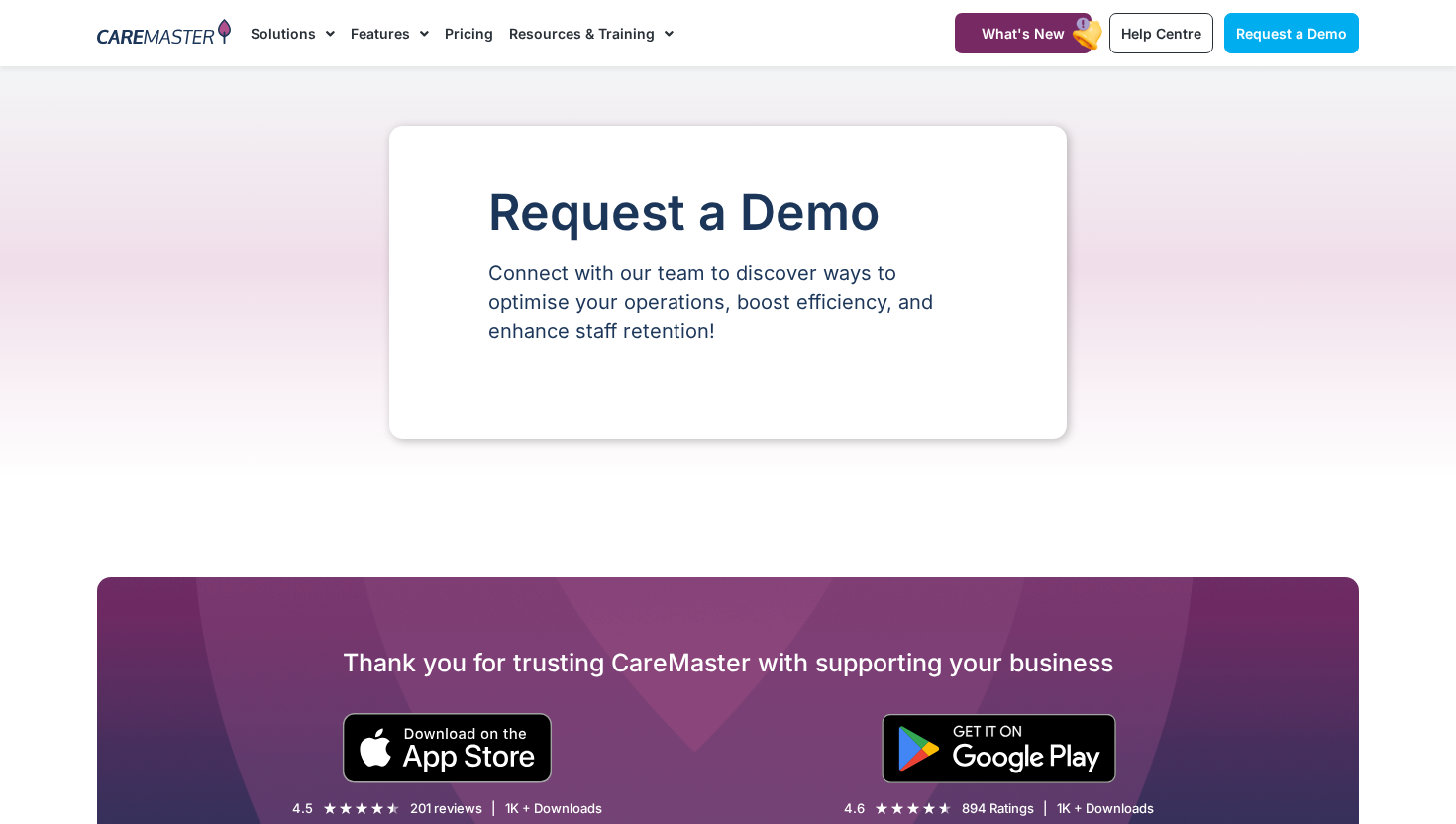 scroll, scrollTop: 0, scrollLeft: 0, axis: both 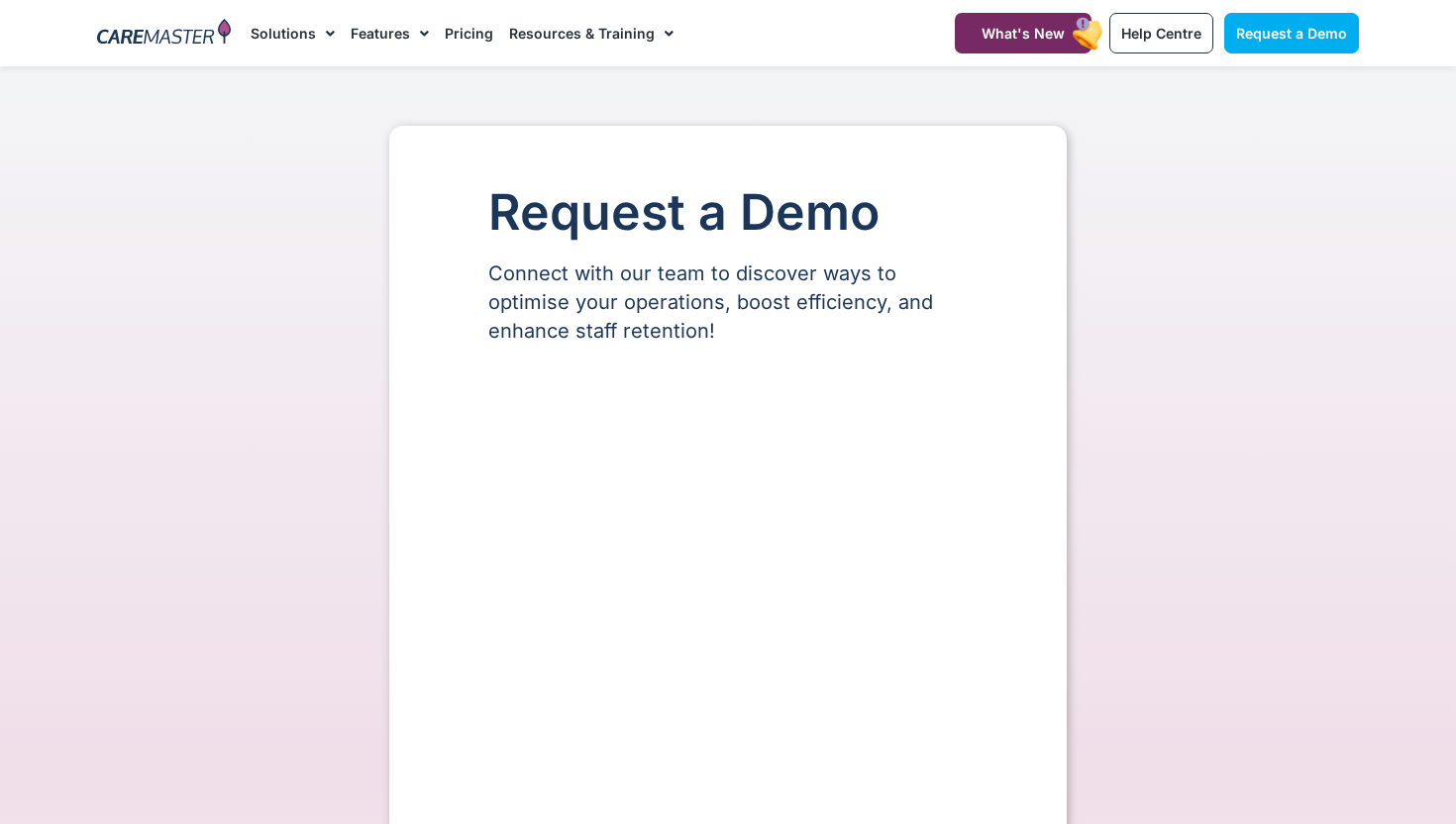 select on "**" 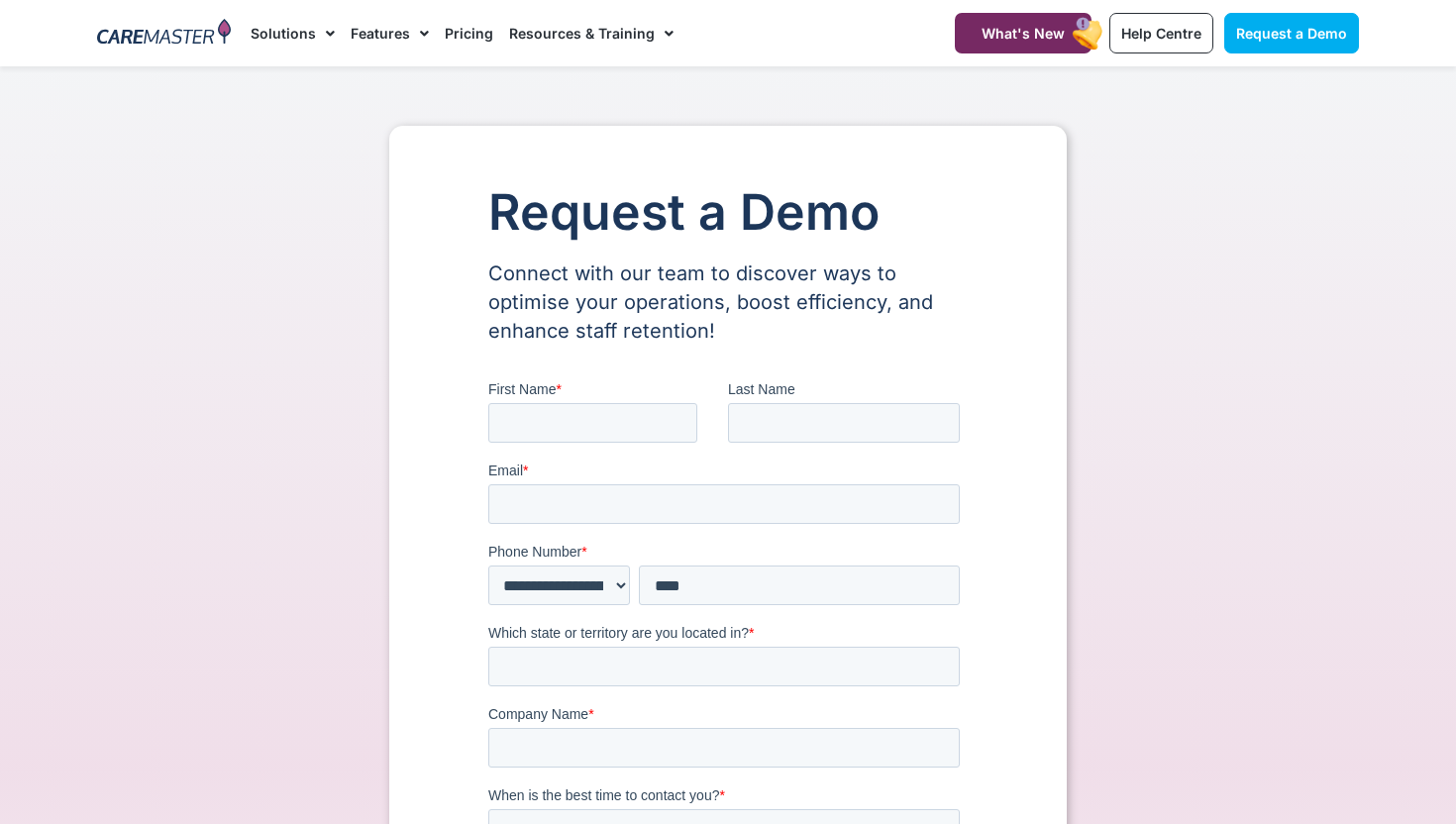 scroll, scrollTop: 0, scrollLeft: 0, axis: both 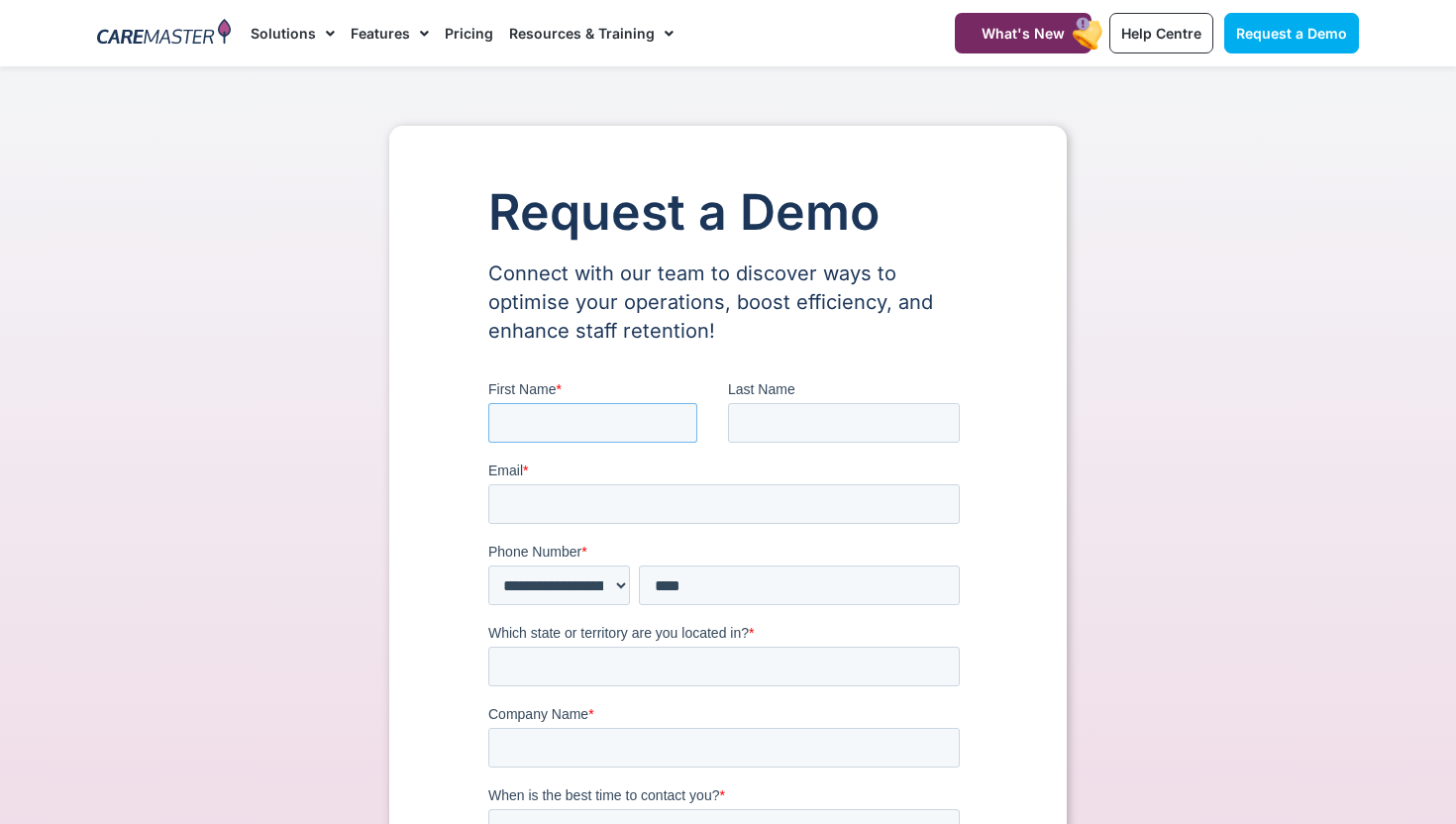 click on "First Name *" at bounding box center (592, 423) 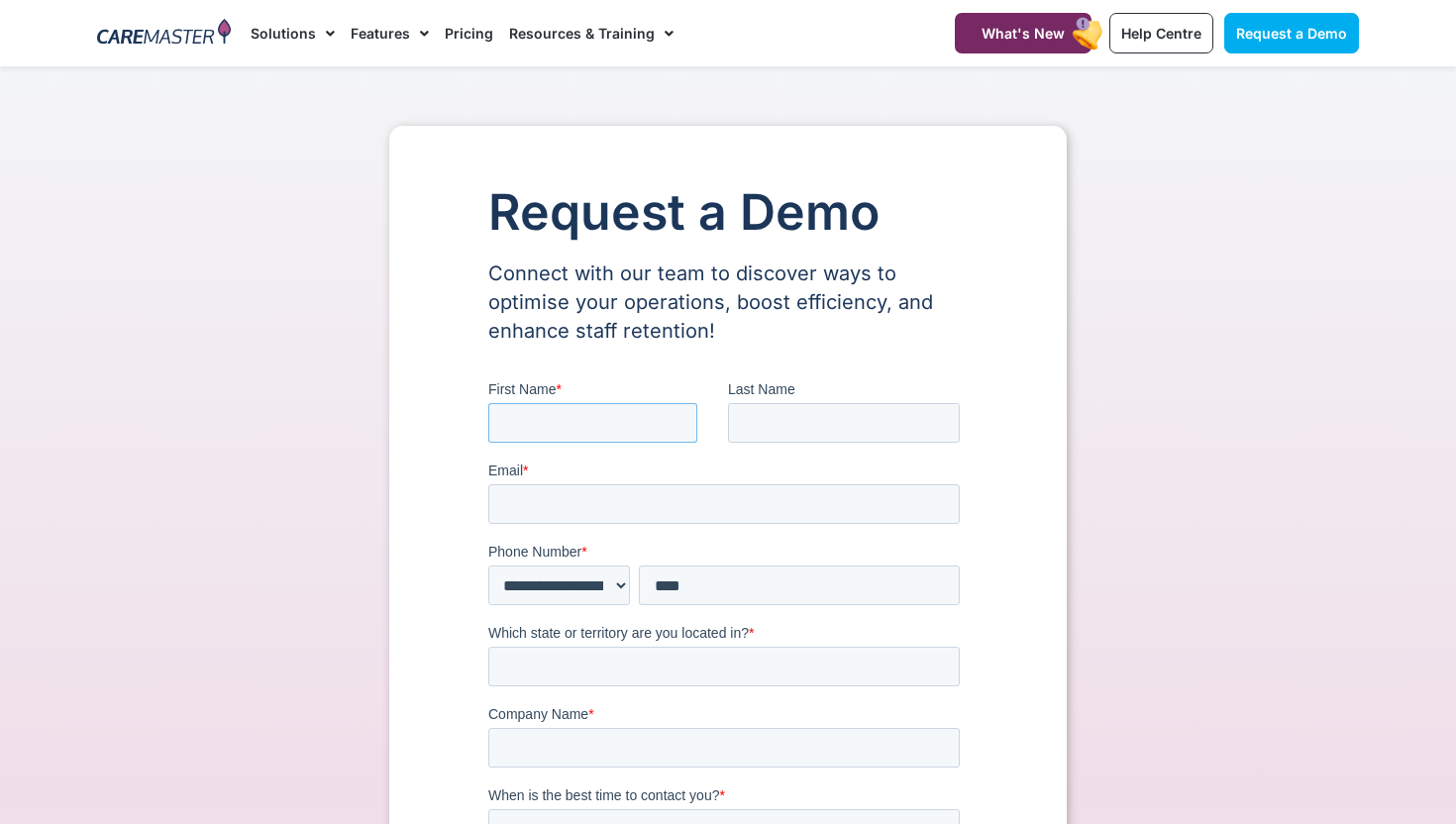 type on "****" 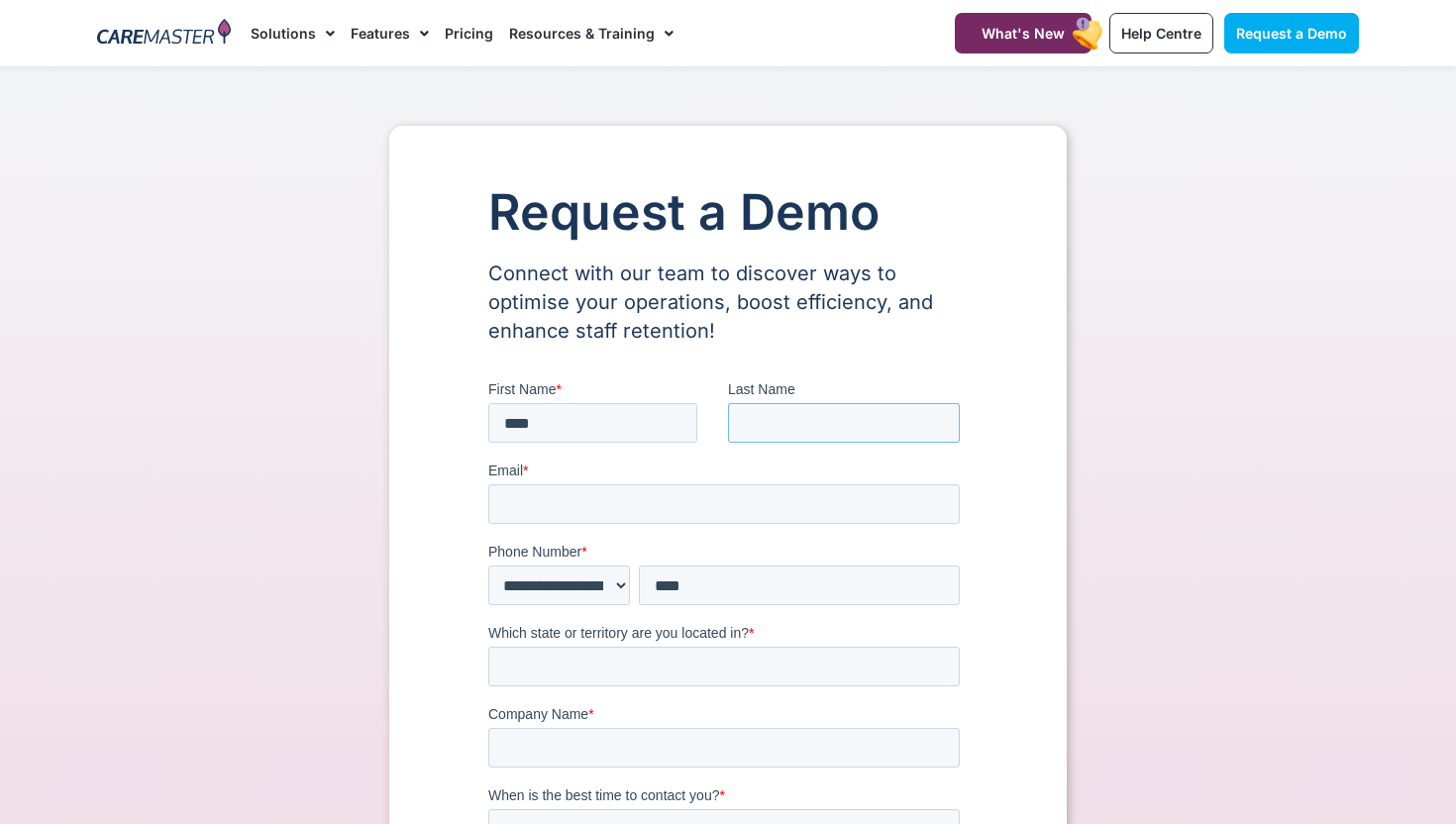 type on "*******" 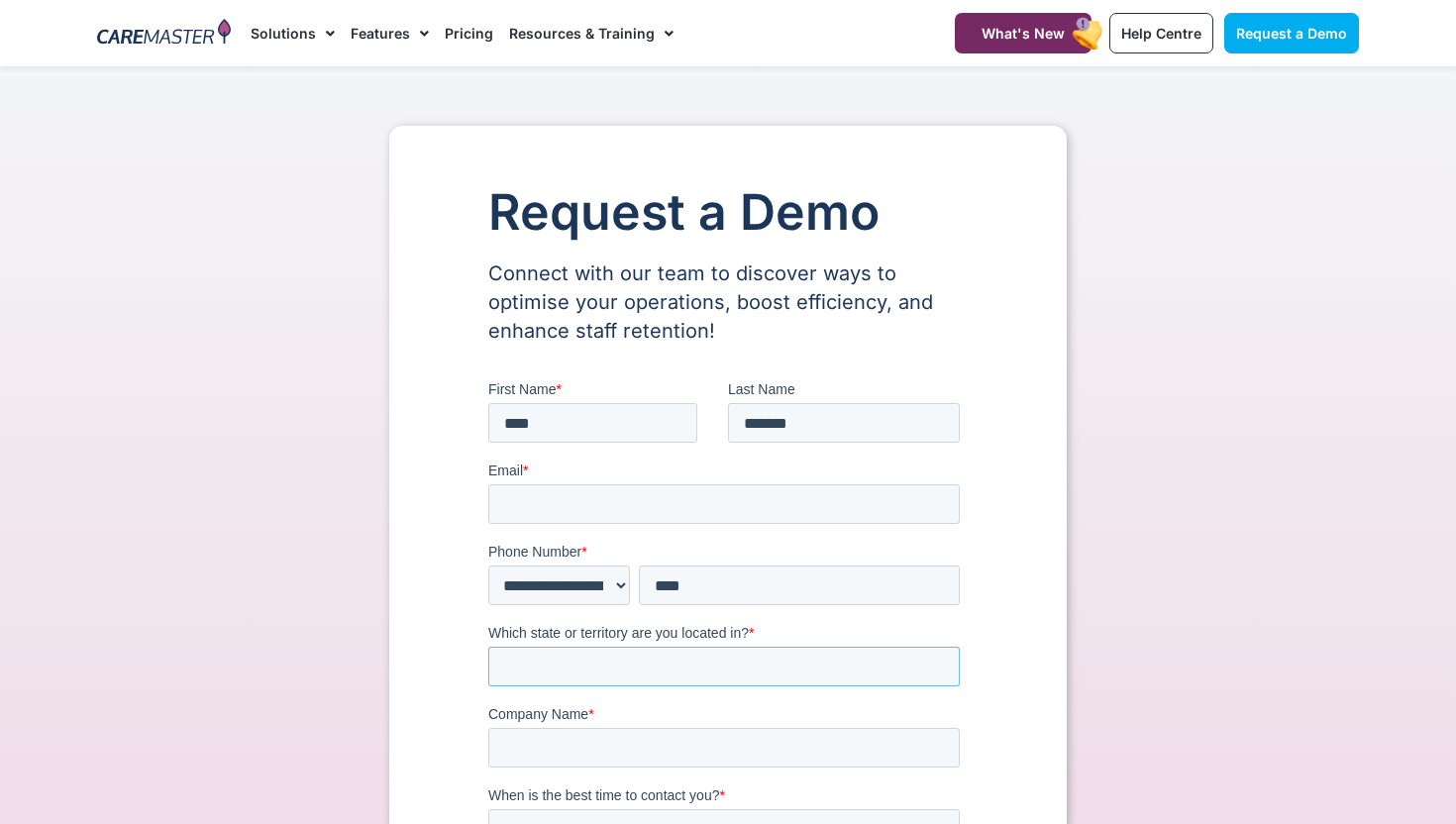 type on "**" 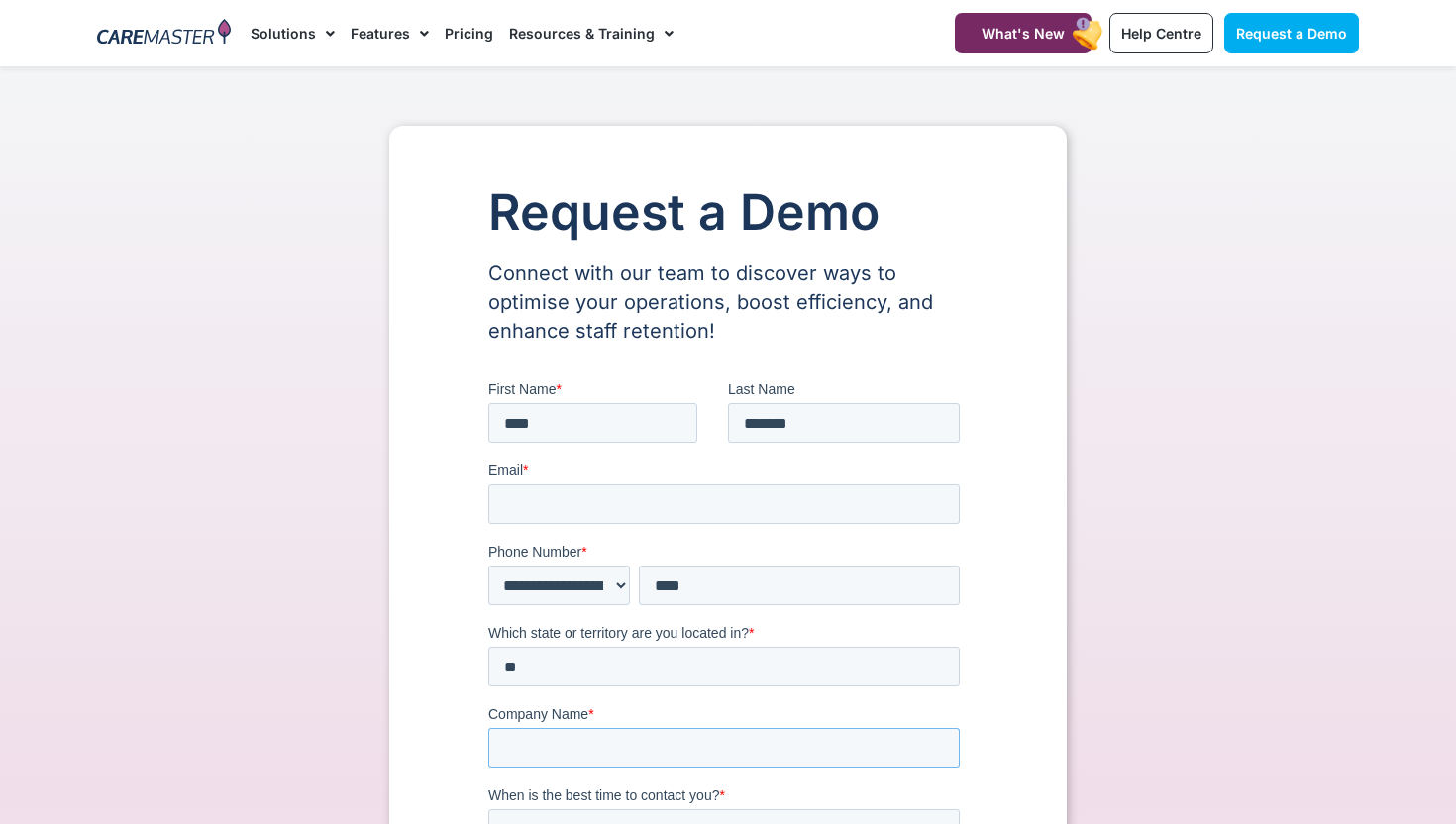 type on "********" 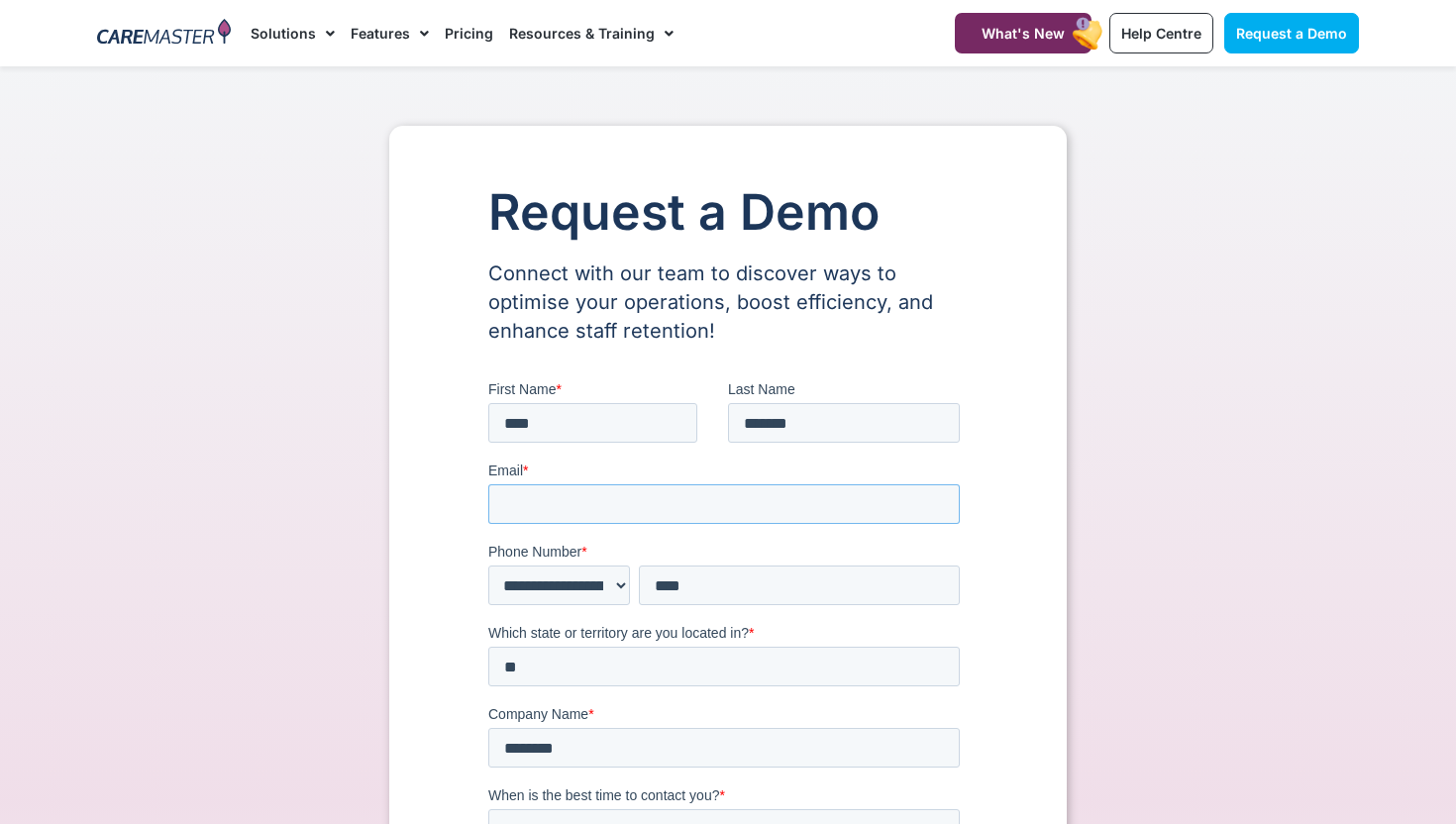 click on "Email *" at bounding box center (724, 504) 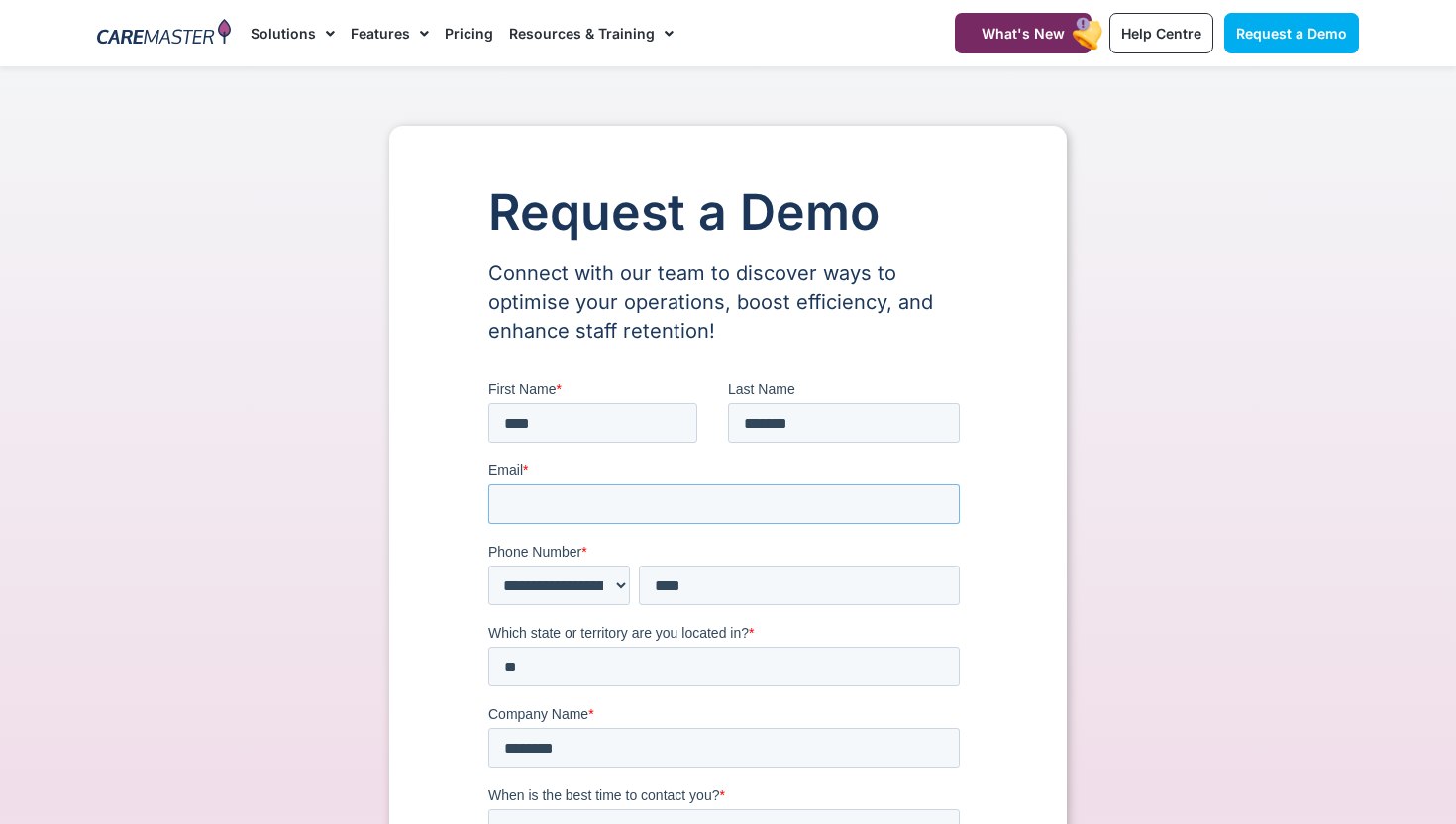 type on "**********" 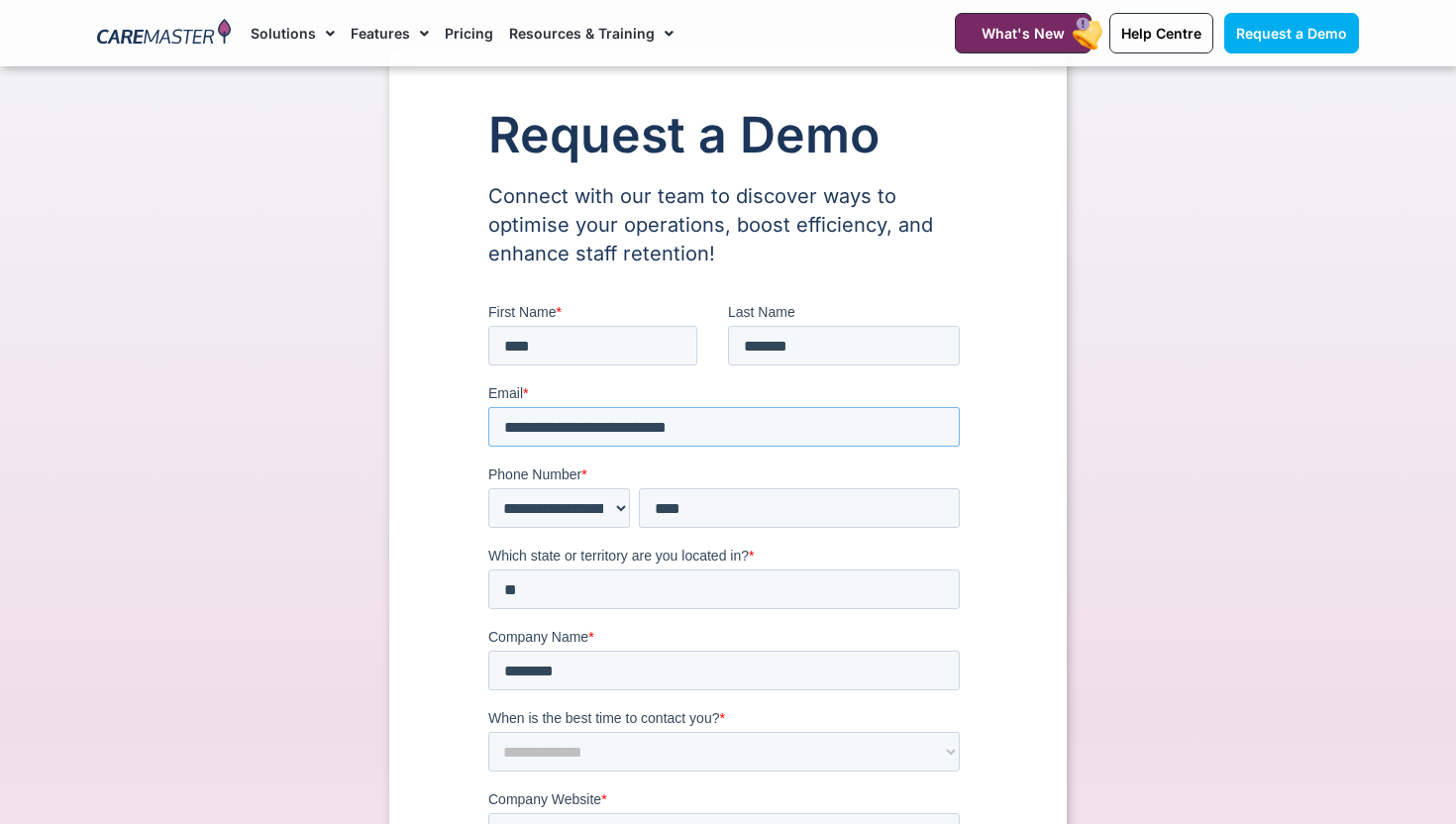 scroll, scrollTop: 95, scrollLeft: 0, axis: vertical 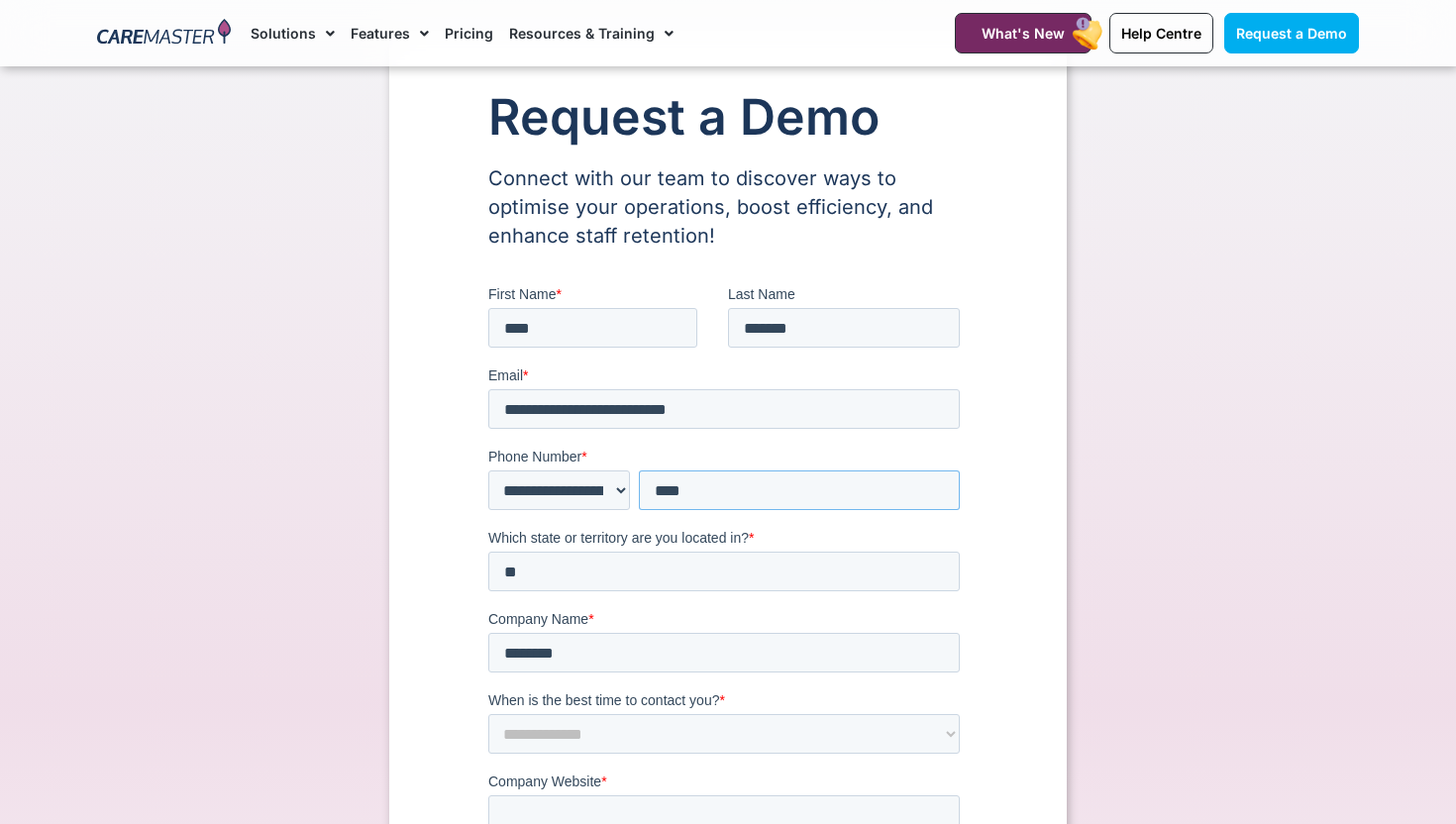 click on "***" at bounding box center (799, 490) 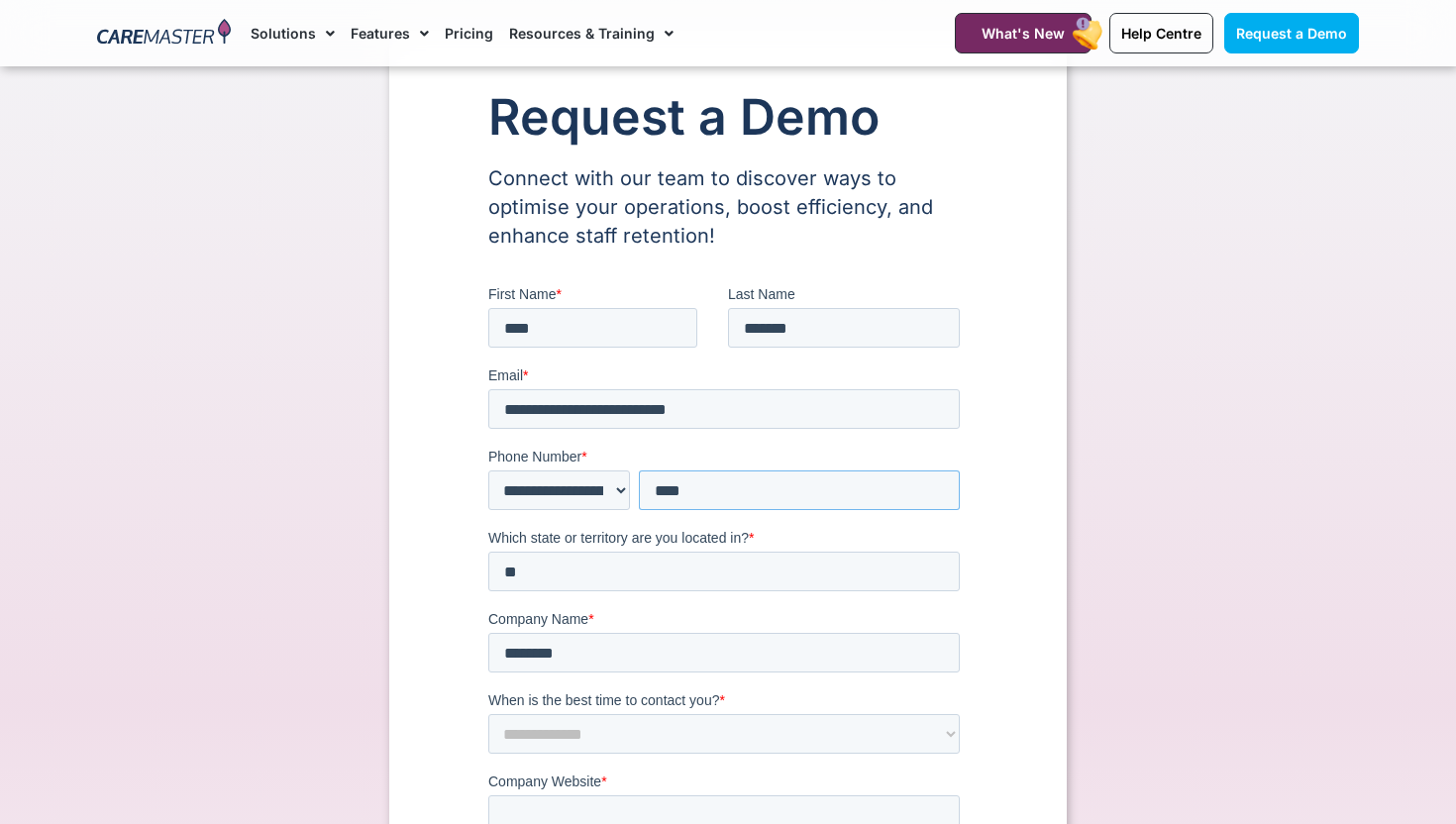 type on "**********" 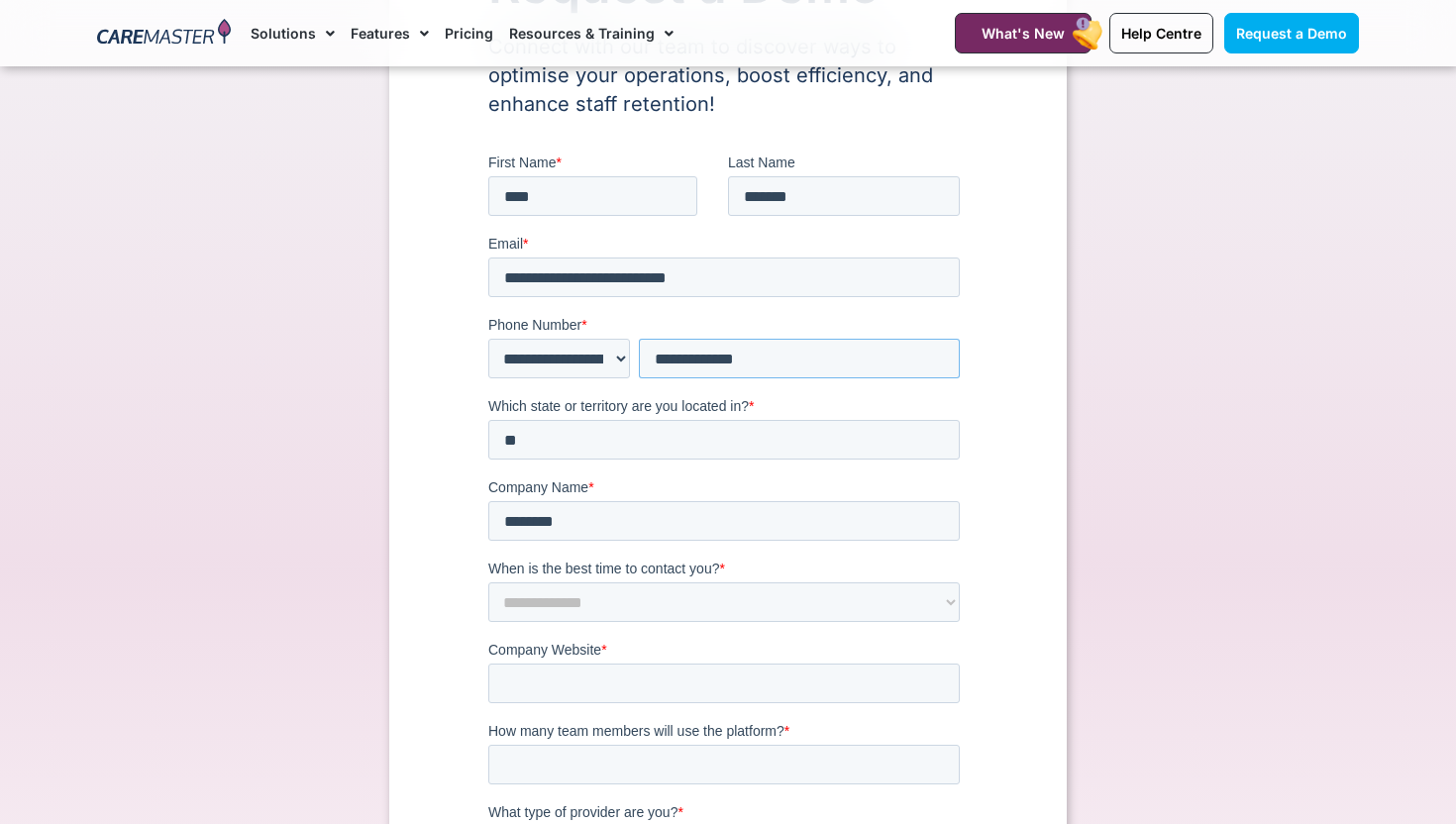 scroll, scrollTop: 232, scrollLeft: 0, axis: vertical 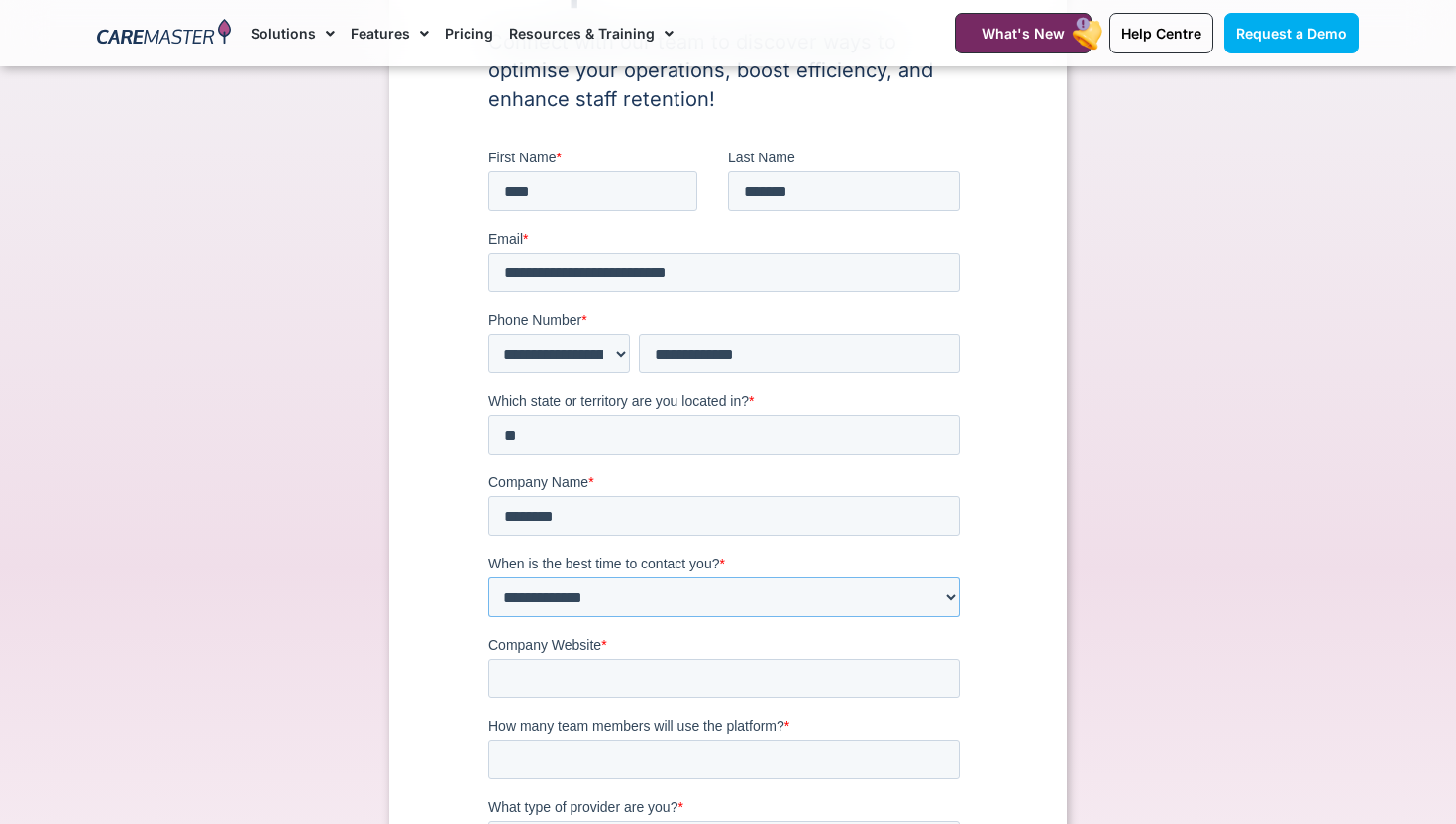 click on "**********" at bounding box center [724, 597] 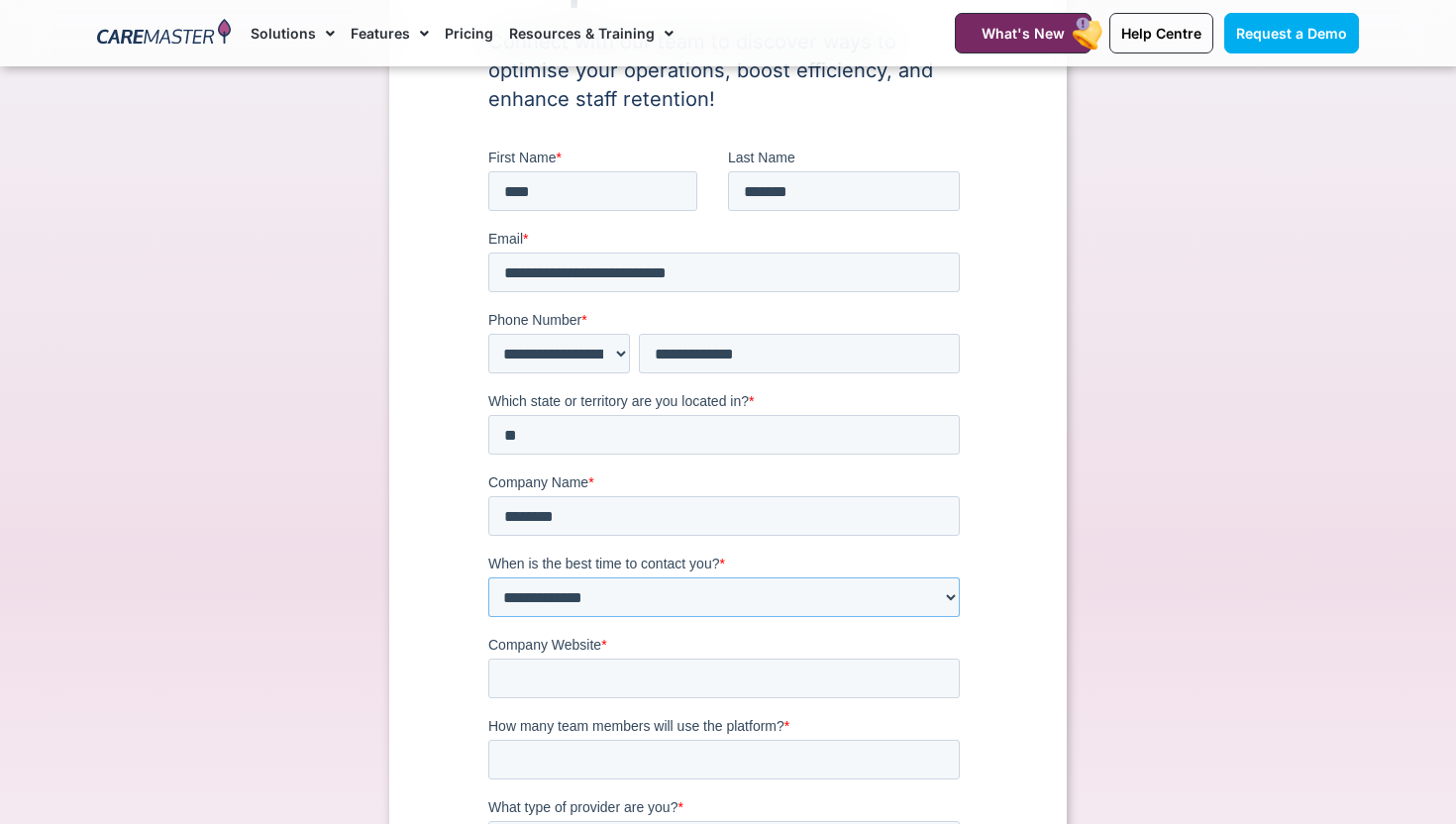 select on "*******" 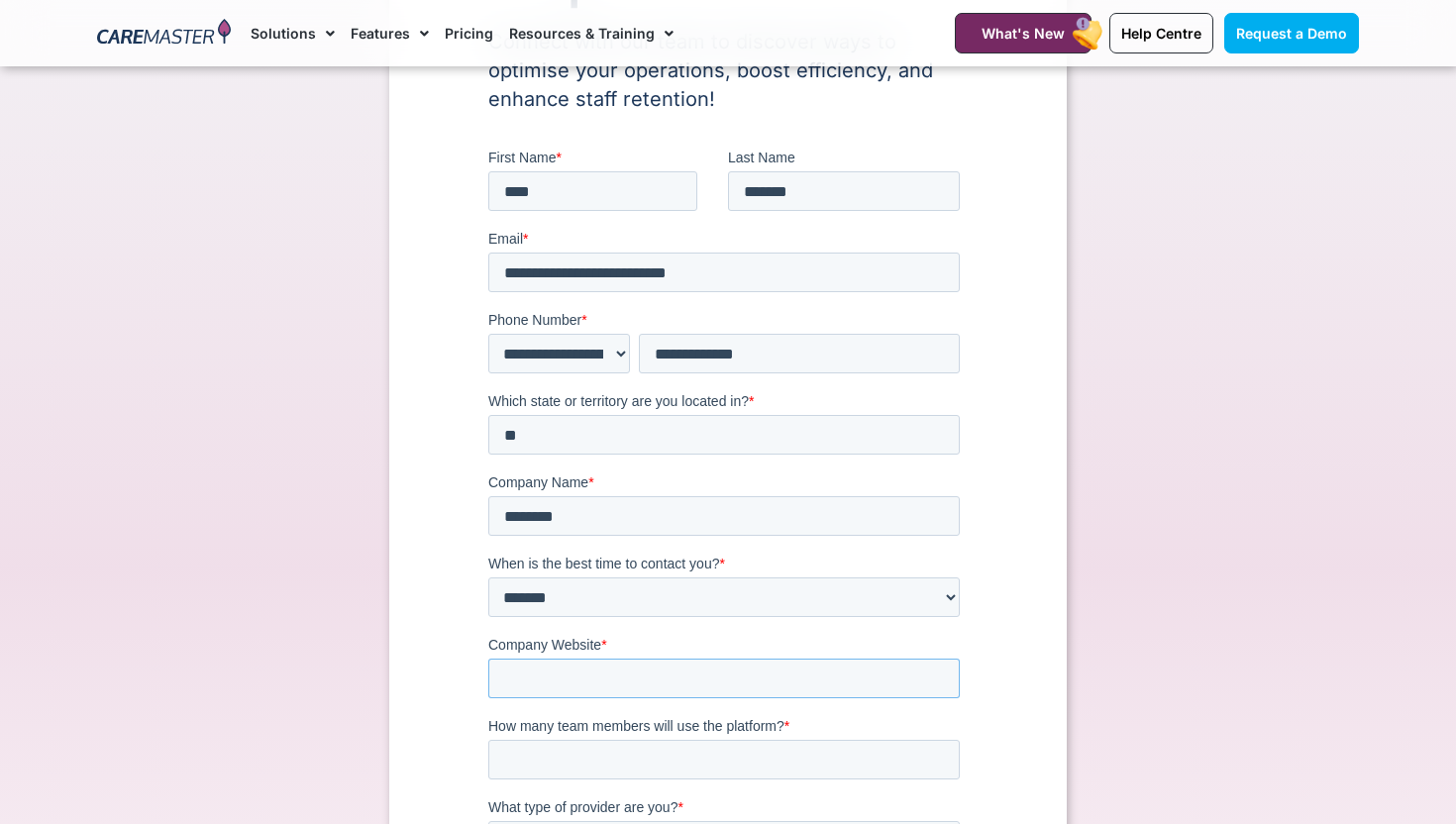 click on "Company Website *" at bounding box center [724, 678] 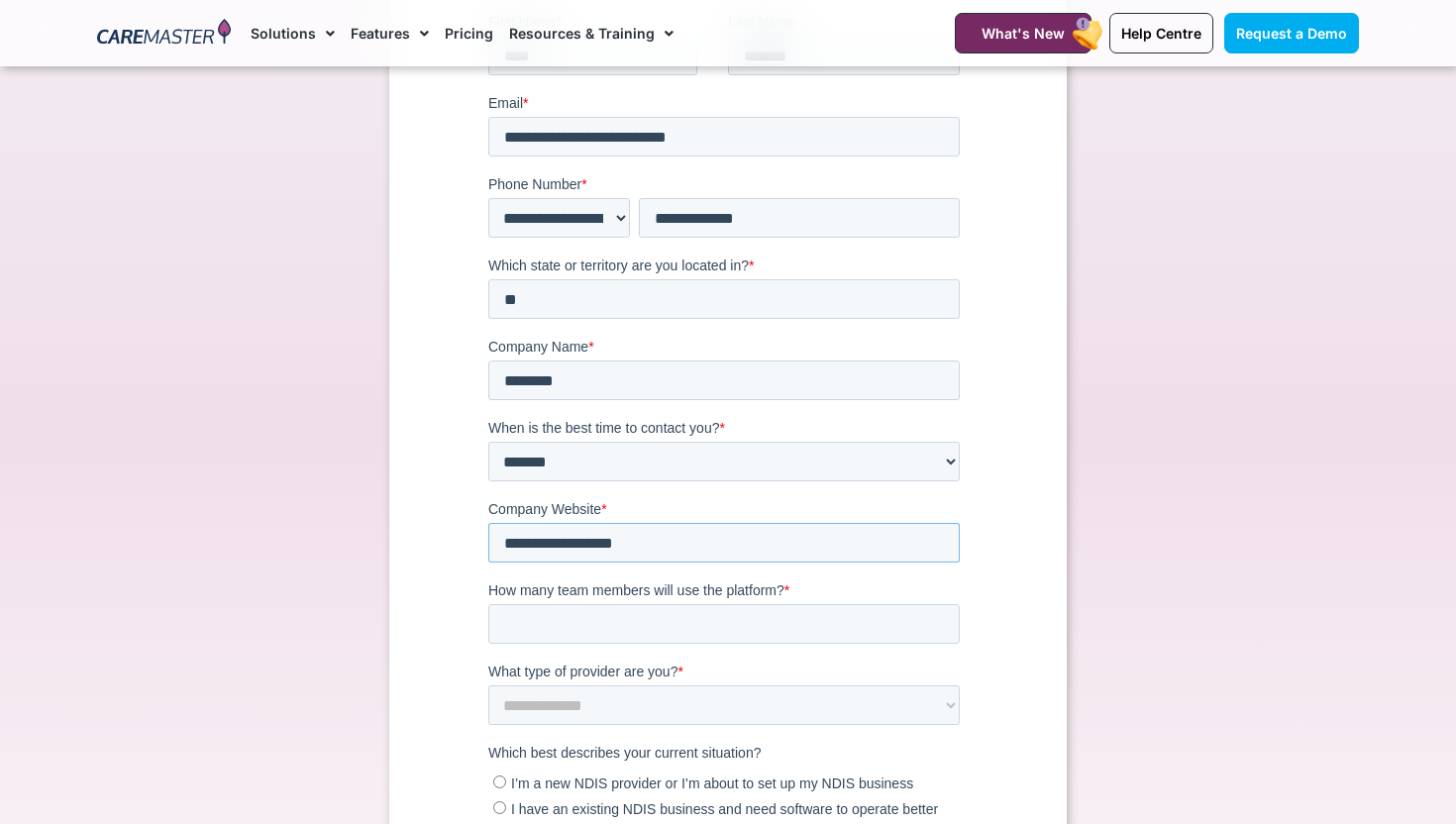 scroll, scrollTop: 376, scrollLeft: 0, axis: vertical 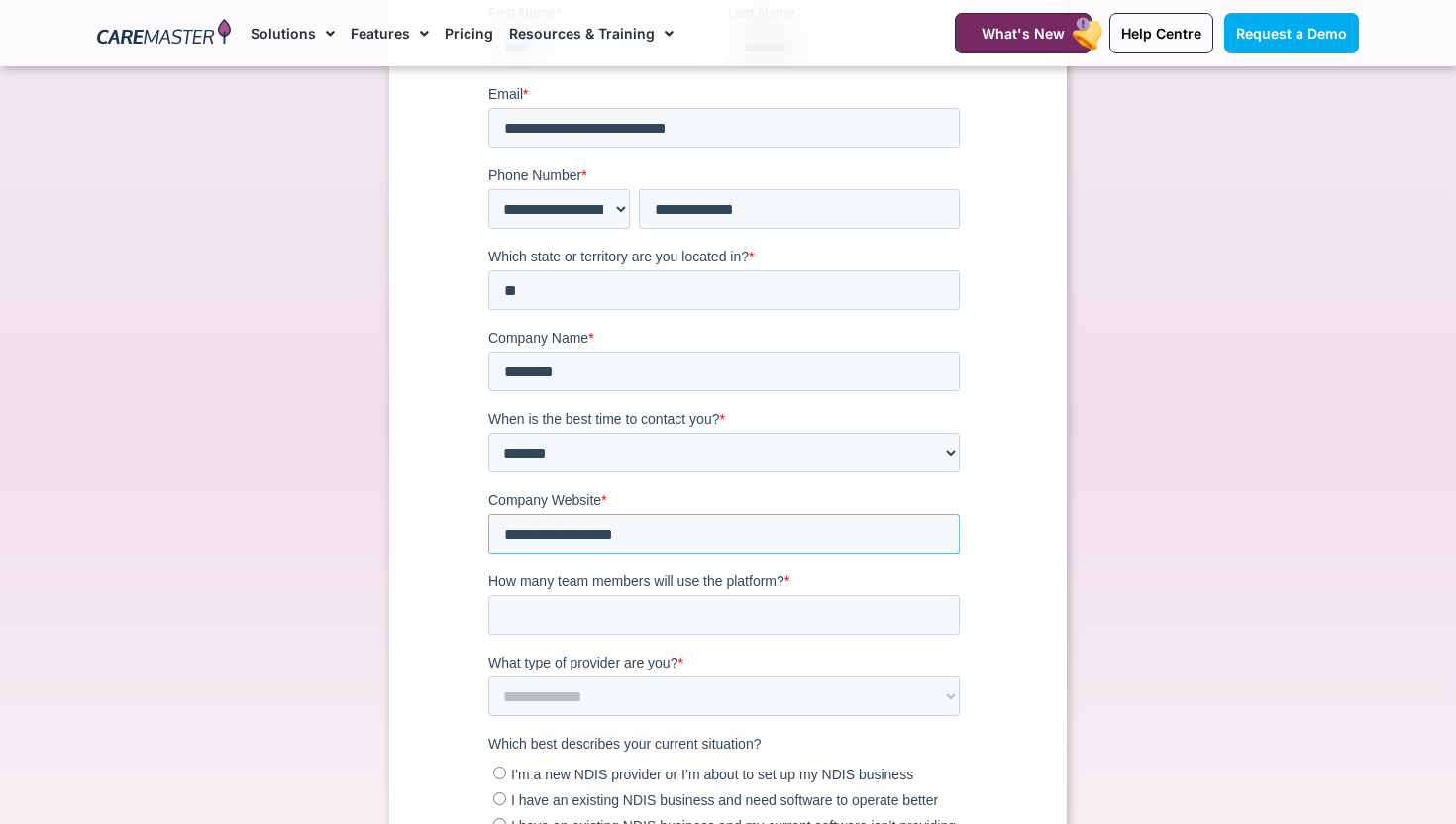 type on "**********" 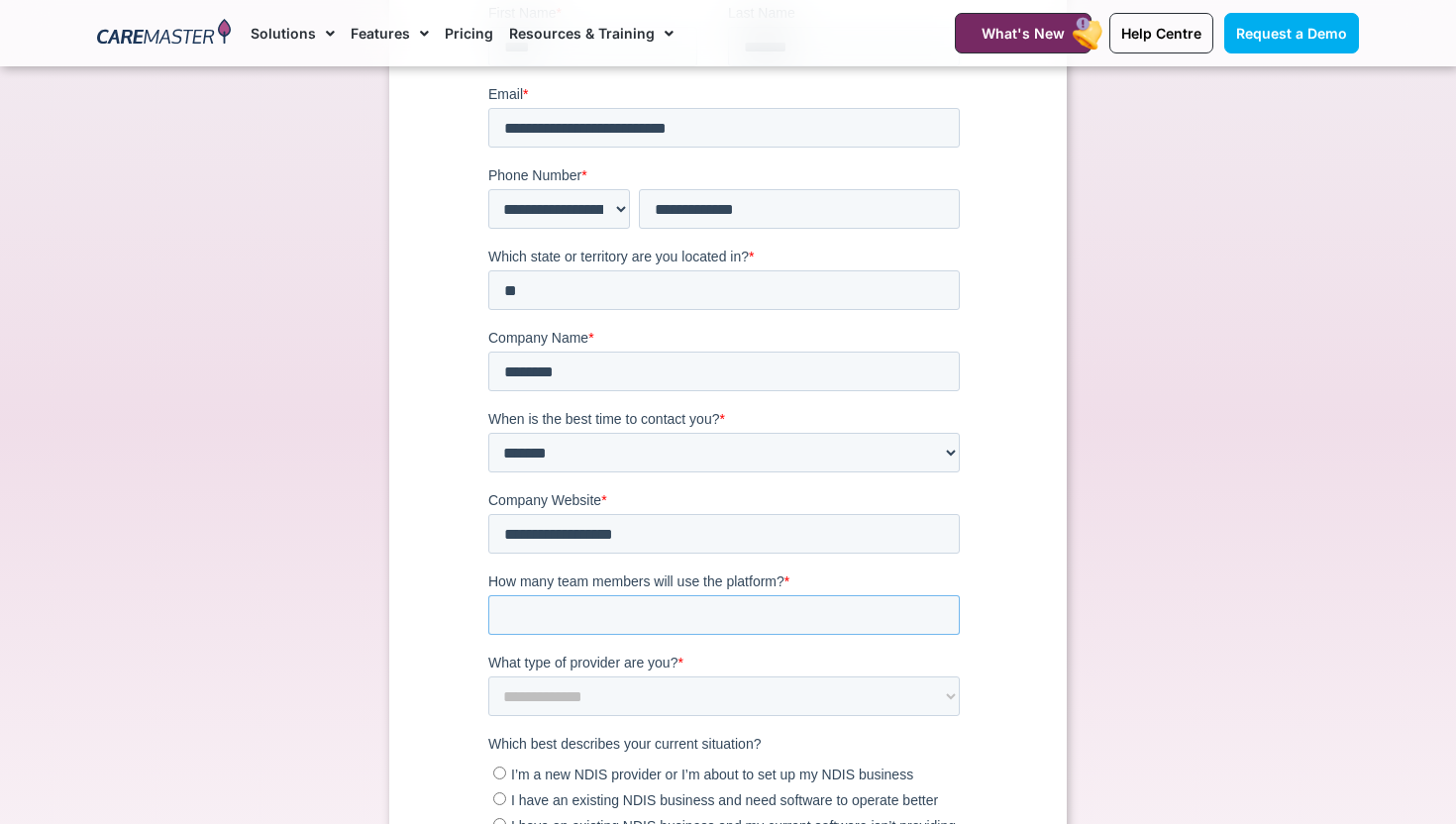 click on "How many team members will use the platform? *" at bounding box center (724, 615) 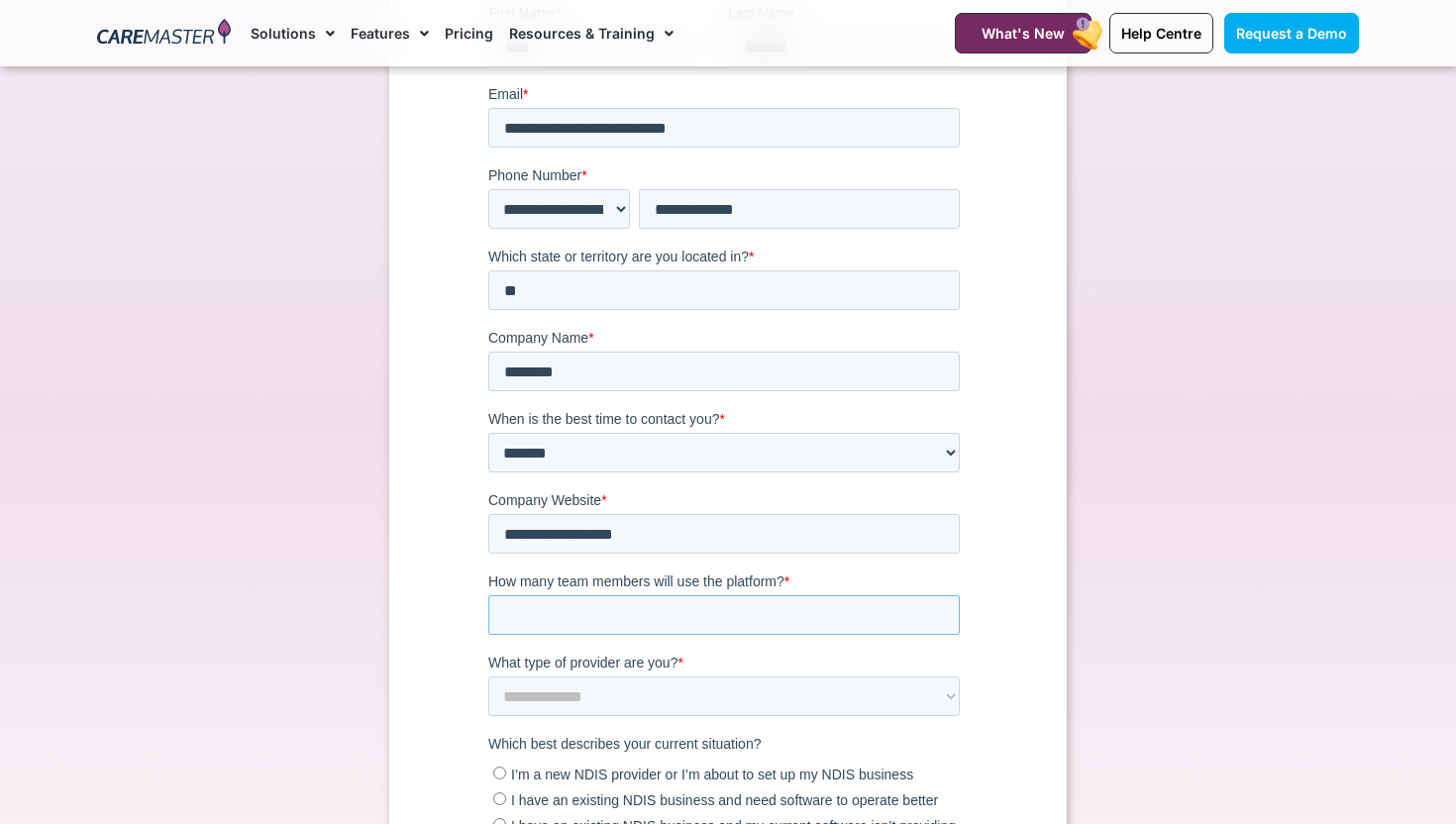 type on "**" 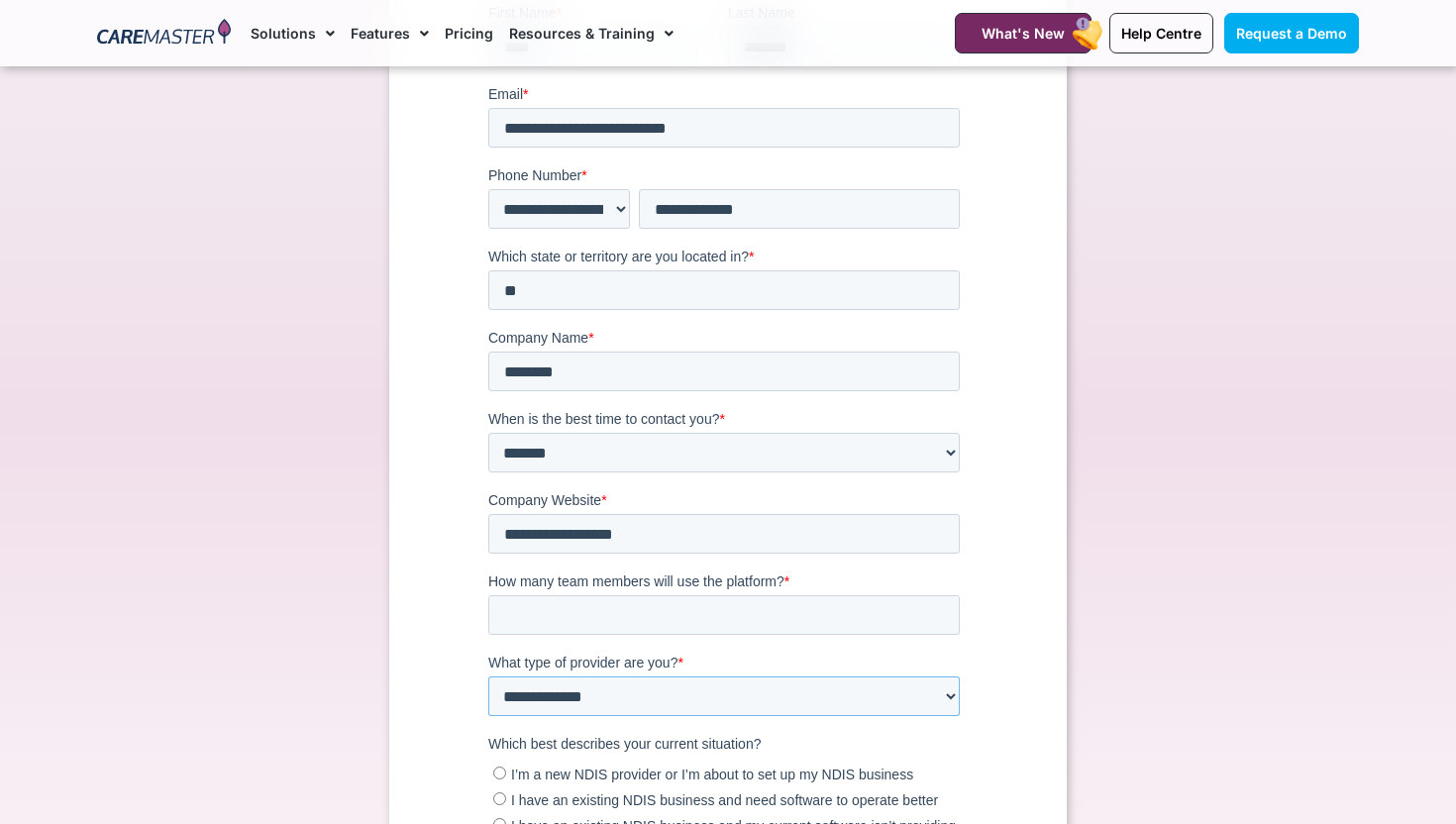 click on "**********" at bounding box center [724, 696] 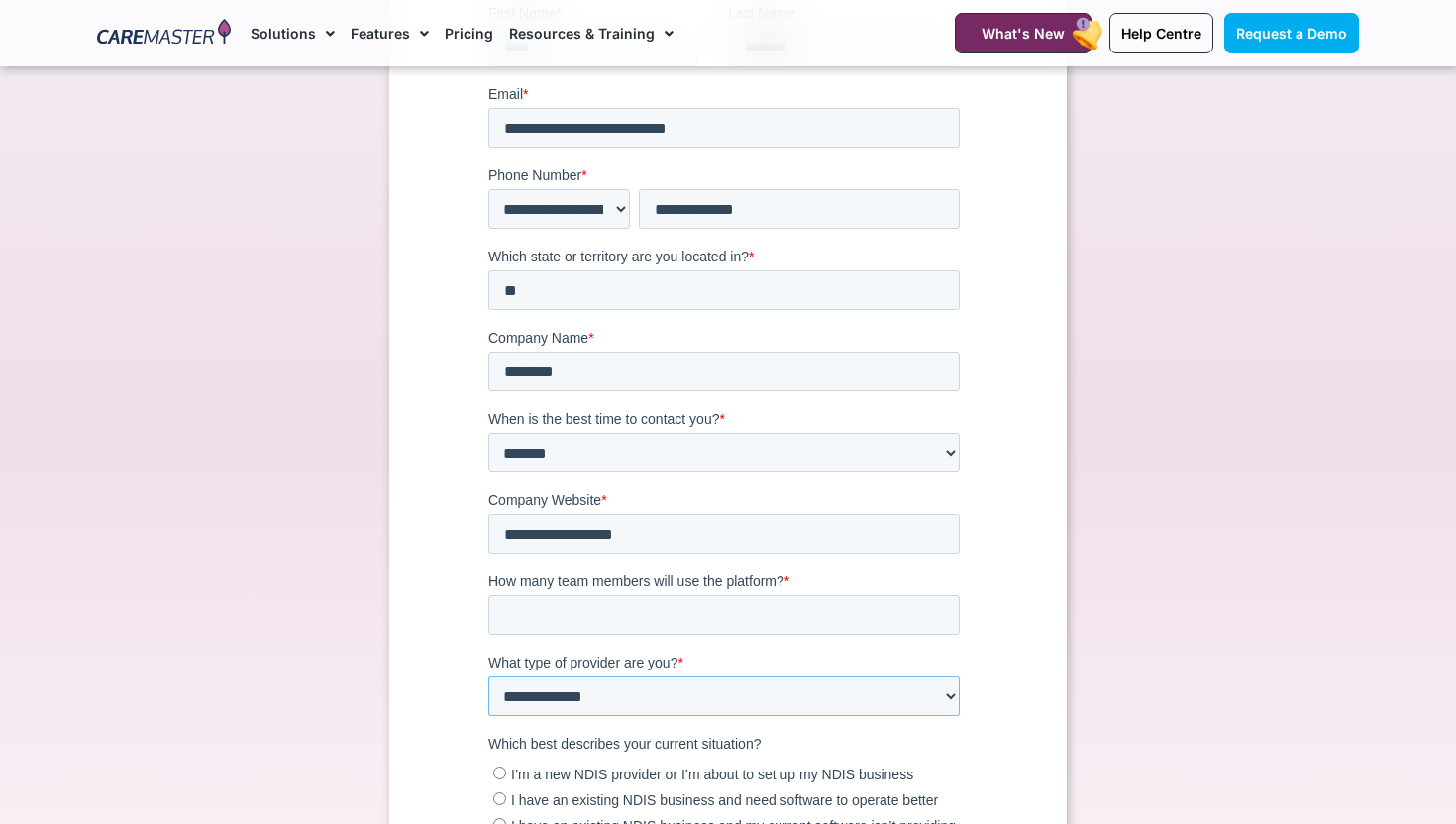 select on "**********" 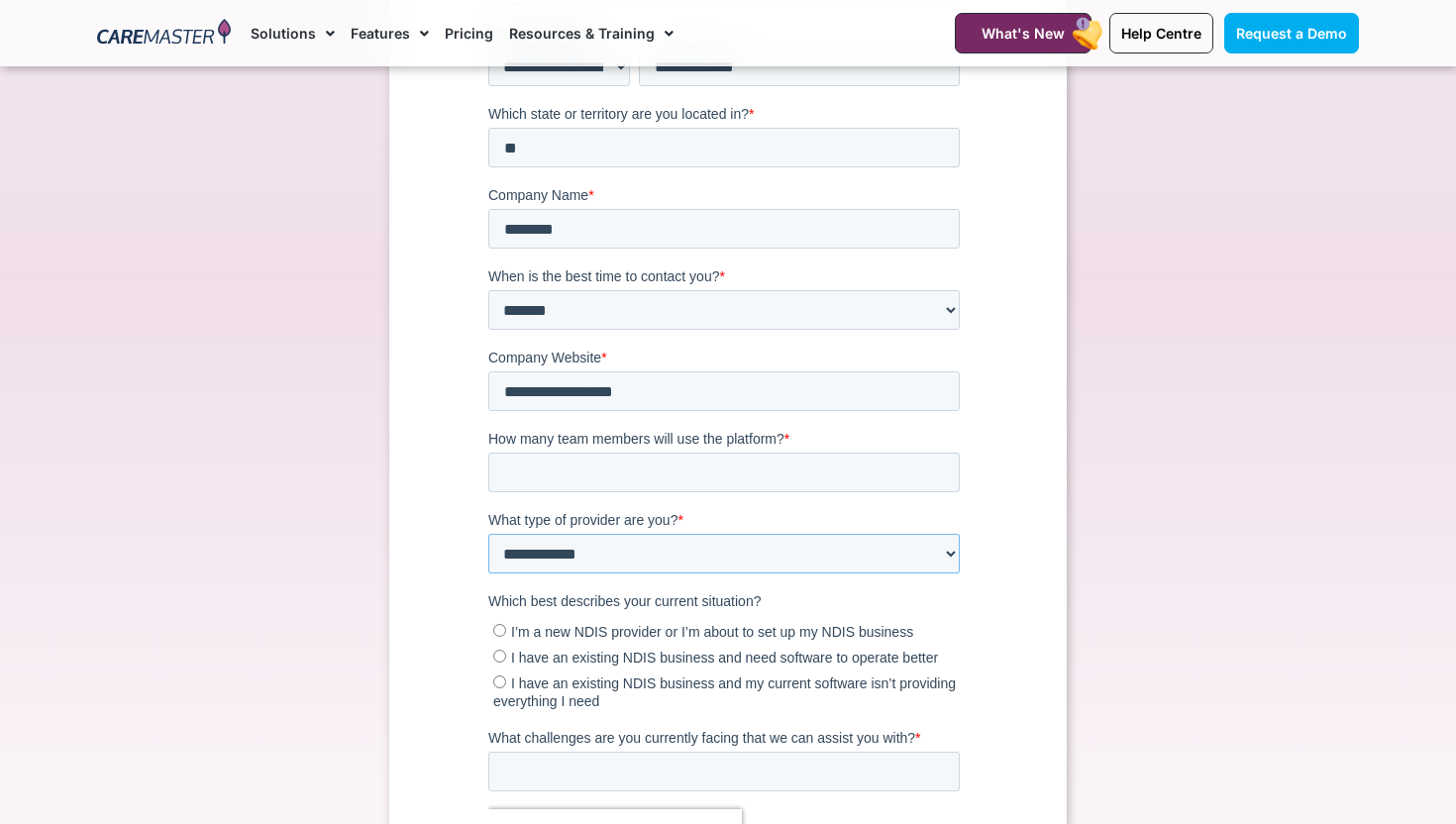 scroll, scrollTop: 537, scrollLeft: 0, axis: vertical 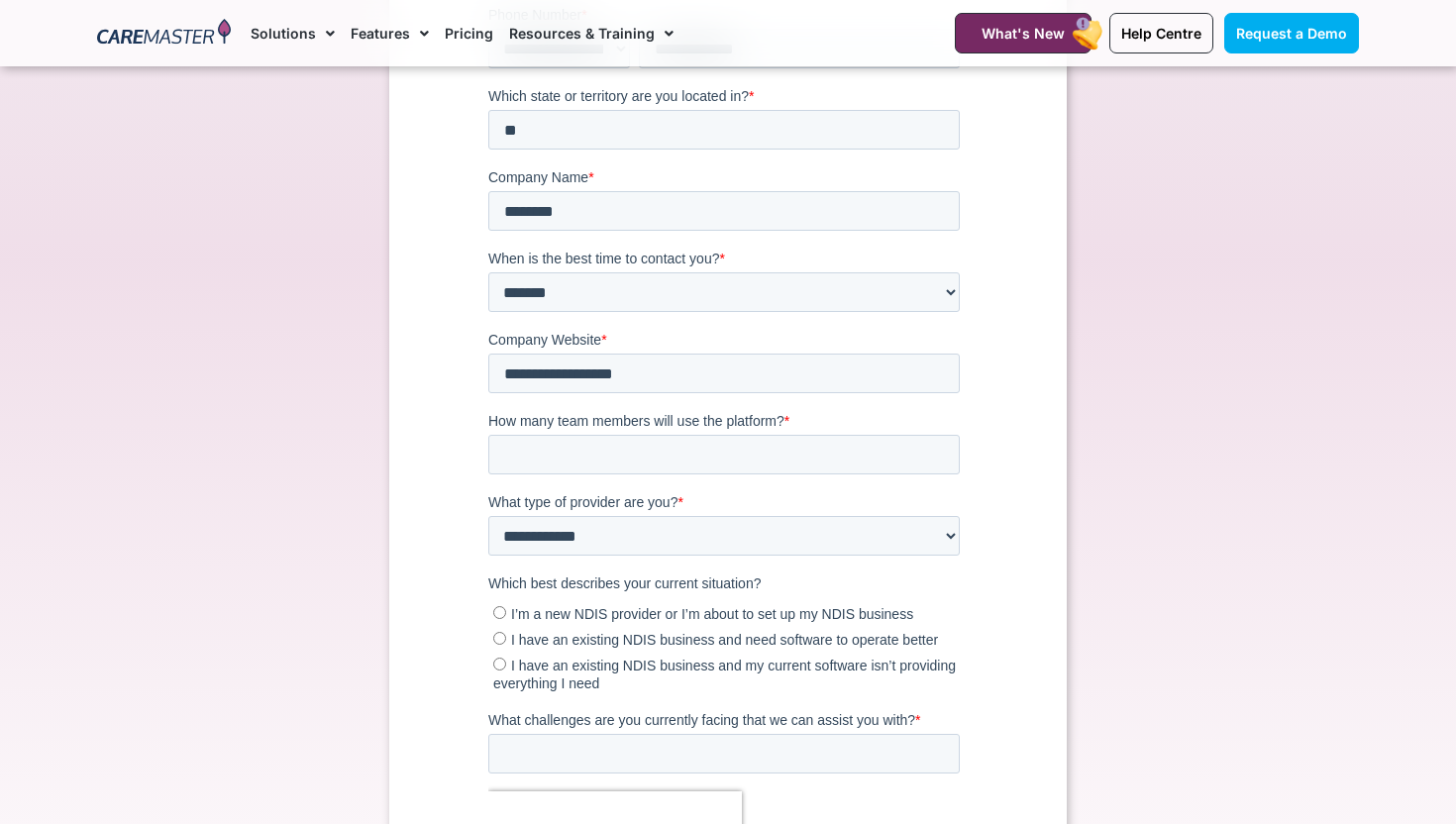 click on "I have an existing NDIS business and need software to operate better" at bounding box center (726, 640) 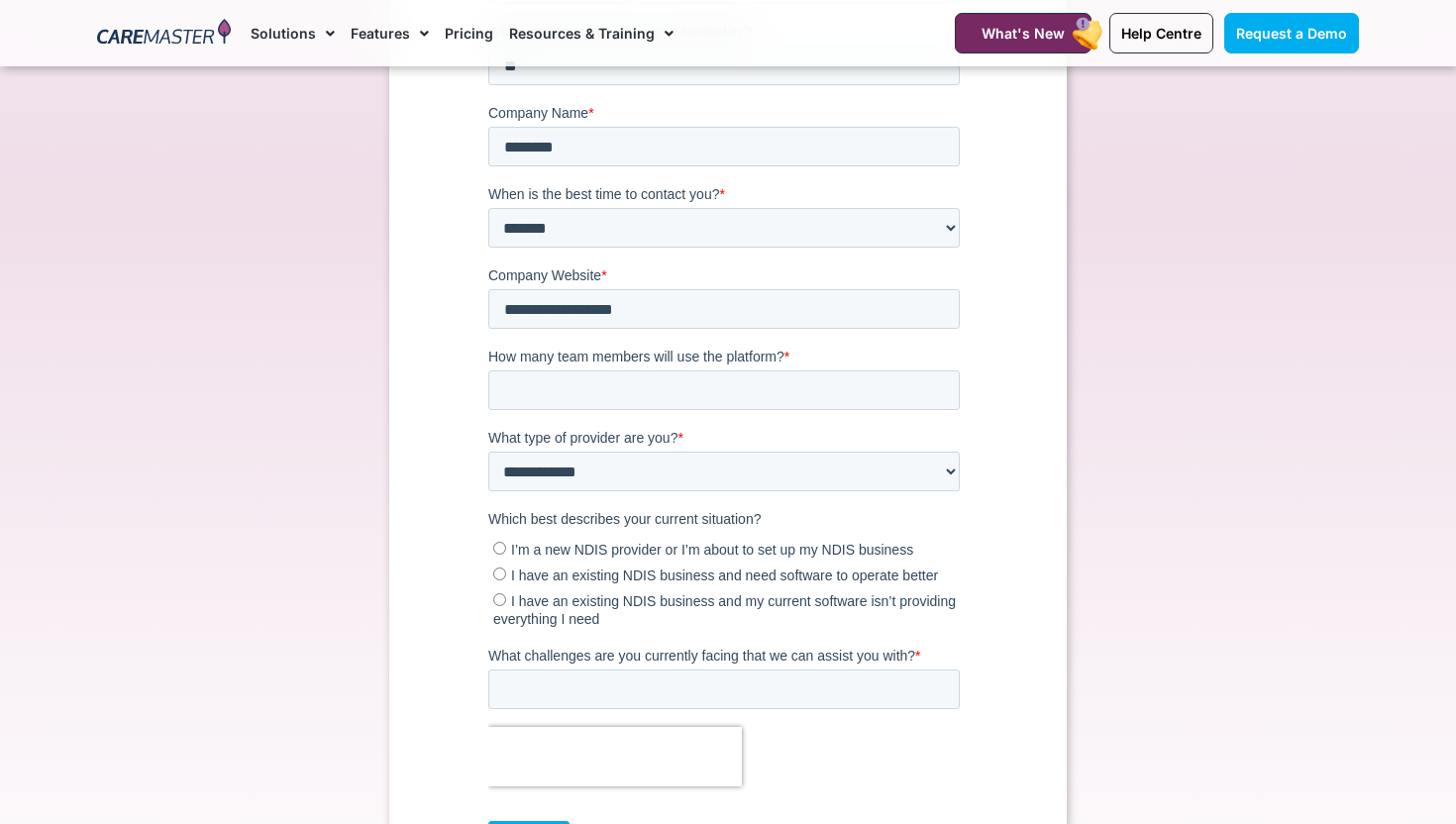 scroll, scrollTop: 604, scrollLeft: 0, axis: vertical 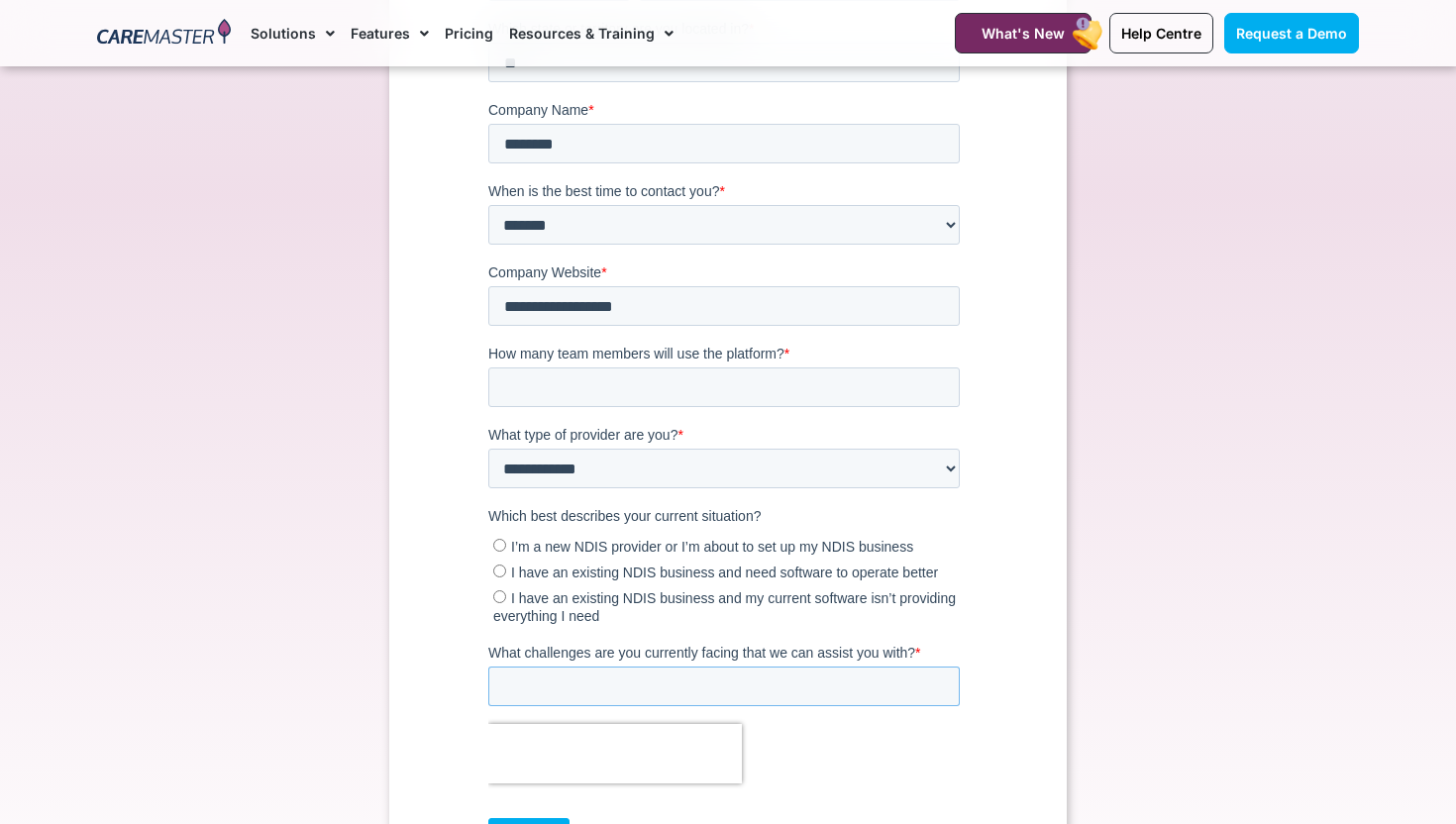 click on "What challenges are you currently facing that we can assist you with? *" at bounding box center [724, 687] 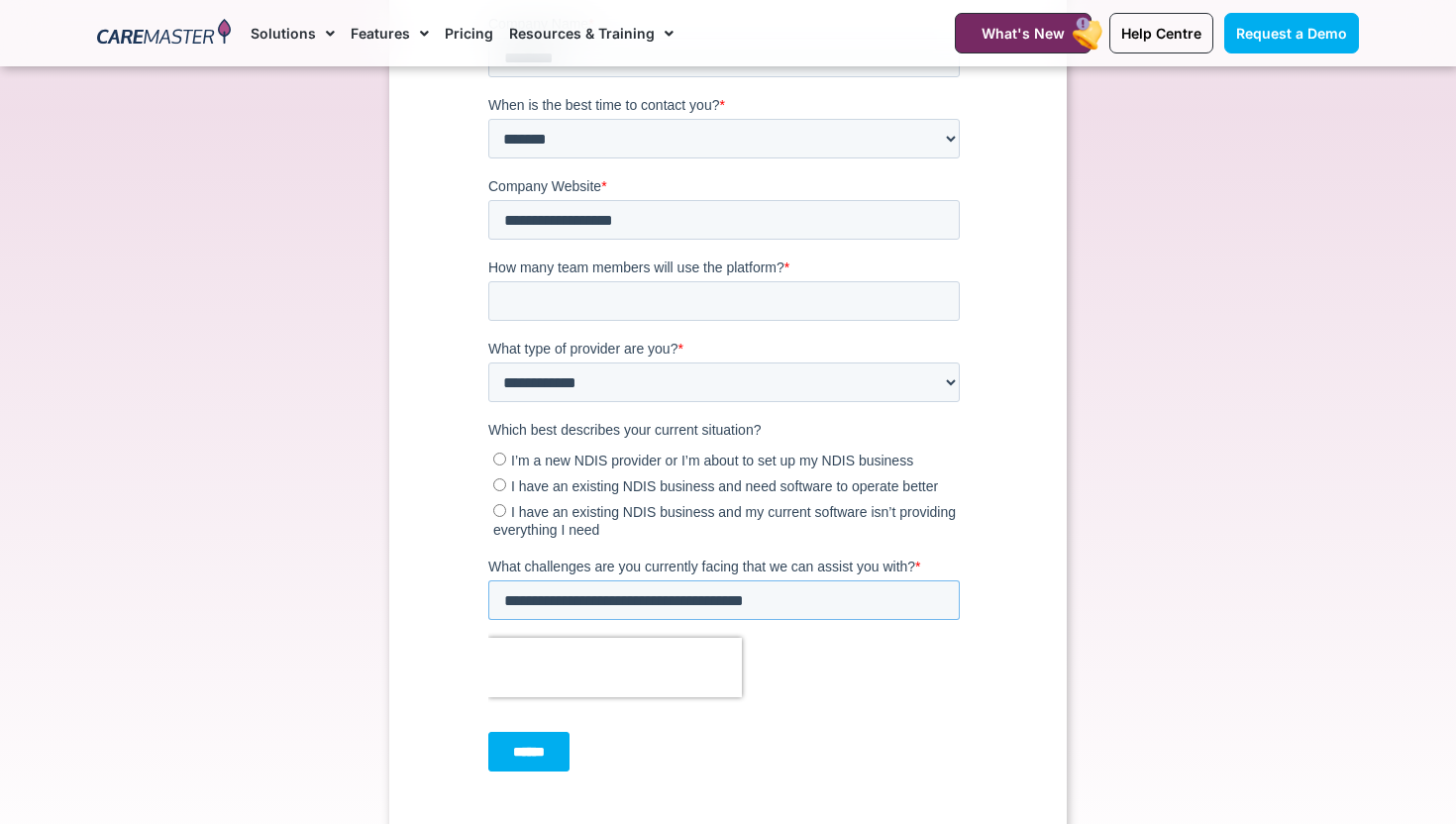 scroll, scrollTop: 691, scrollLeft: 0, axis: vertical 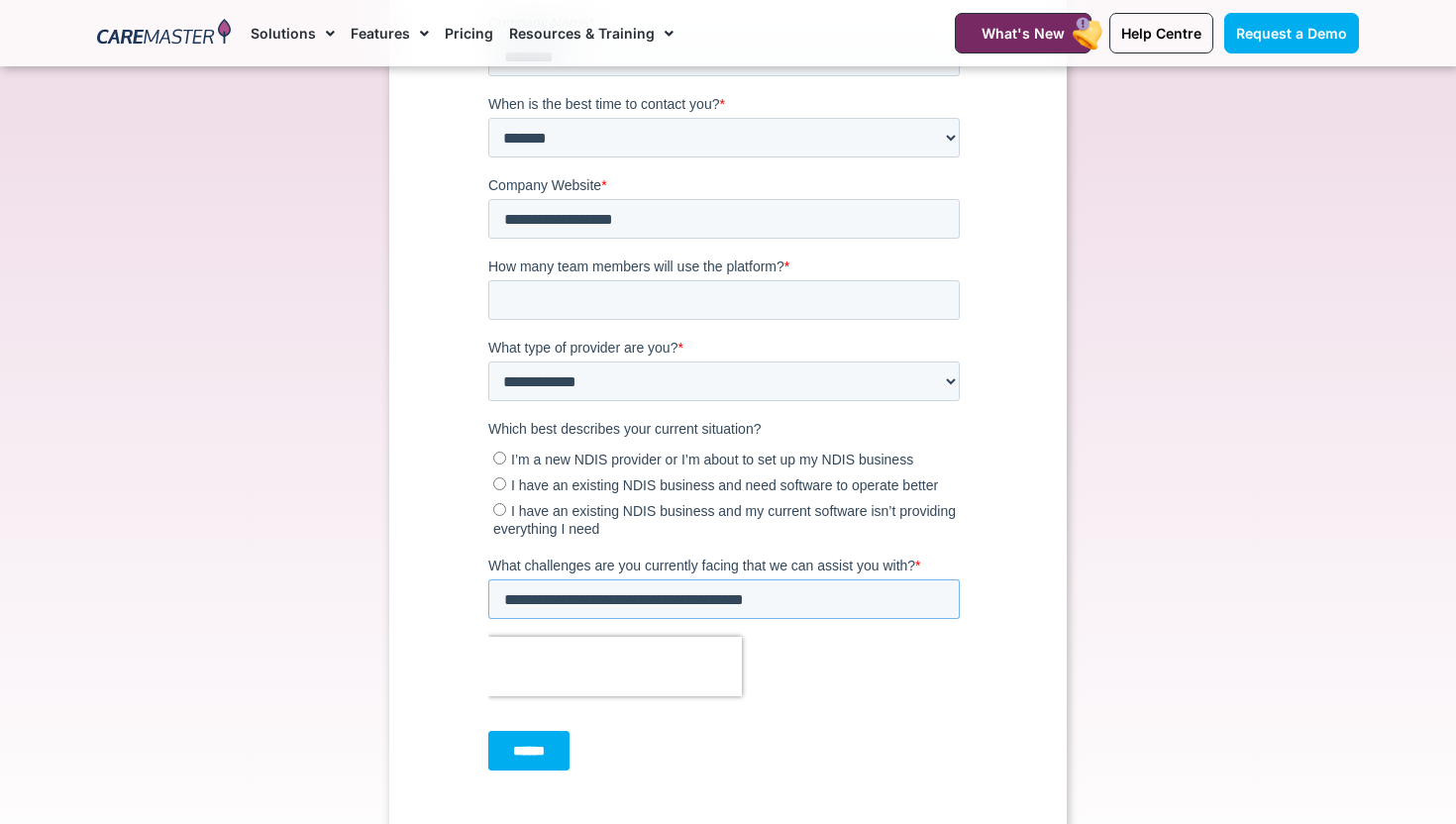 click on "**********" at bounding box center [724, 600] 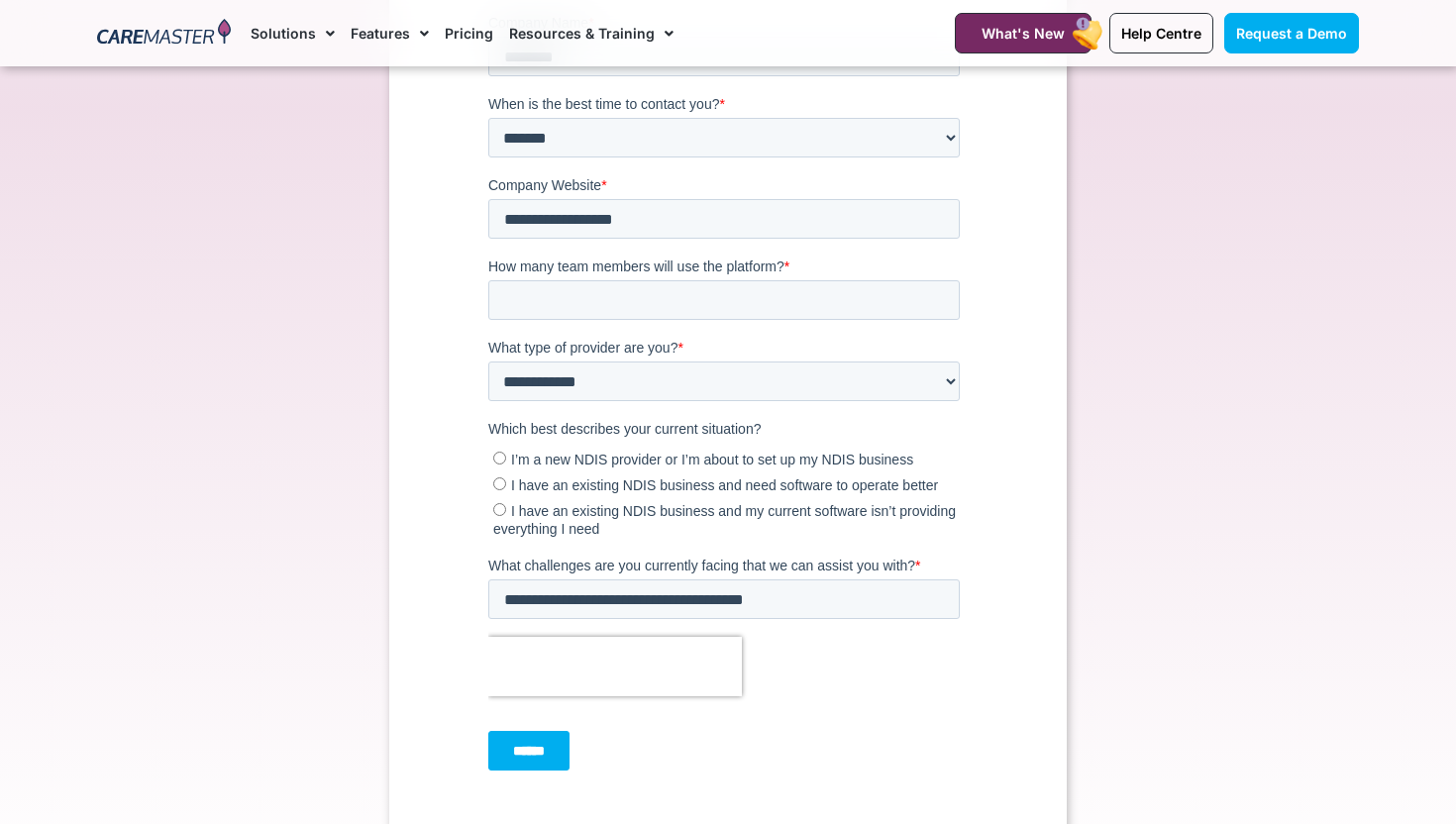 click on "******" at bounding box center (529, 752) 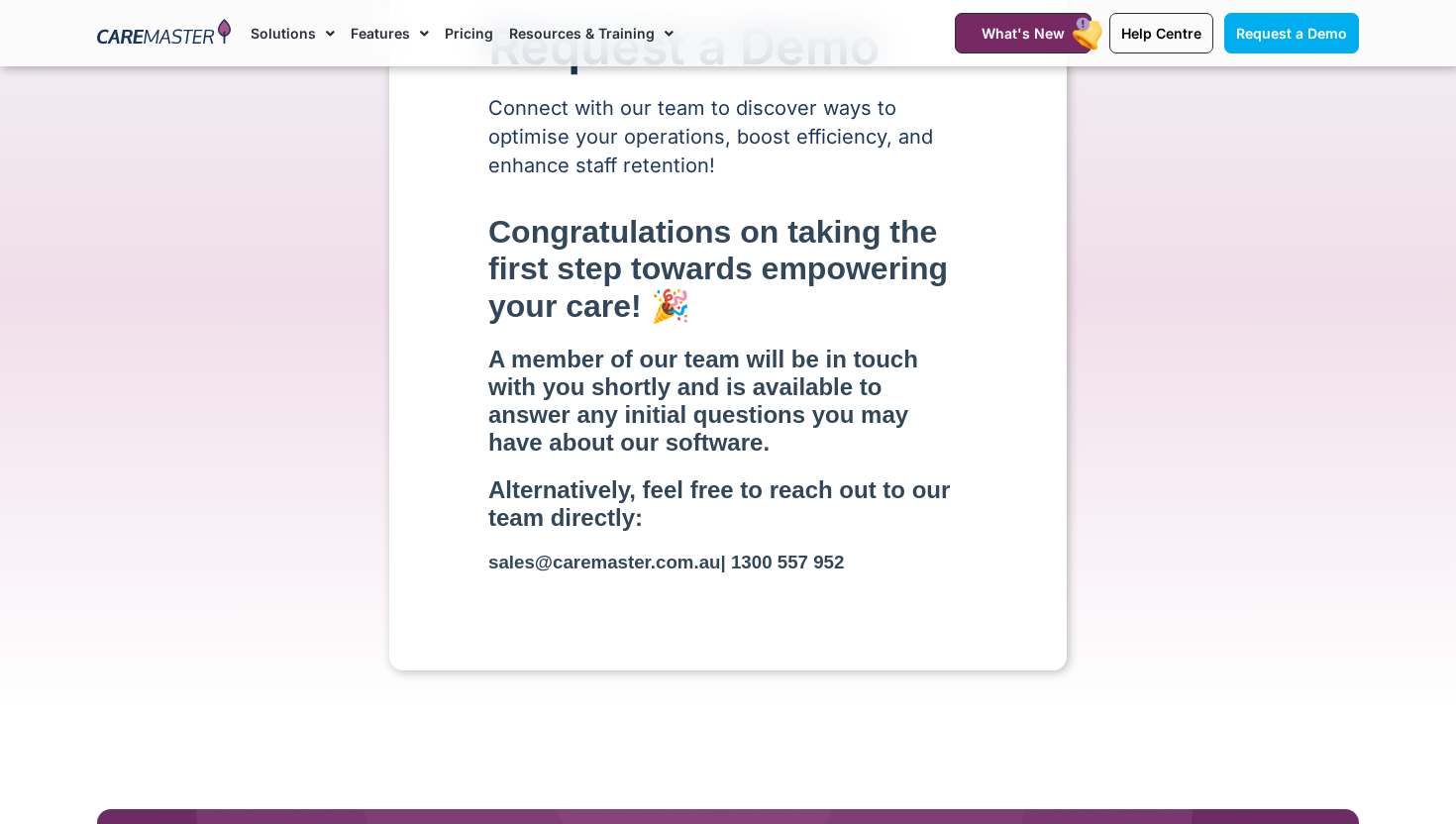 scroll, scrollTop: 0, scrollLeft: 0, axis: both 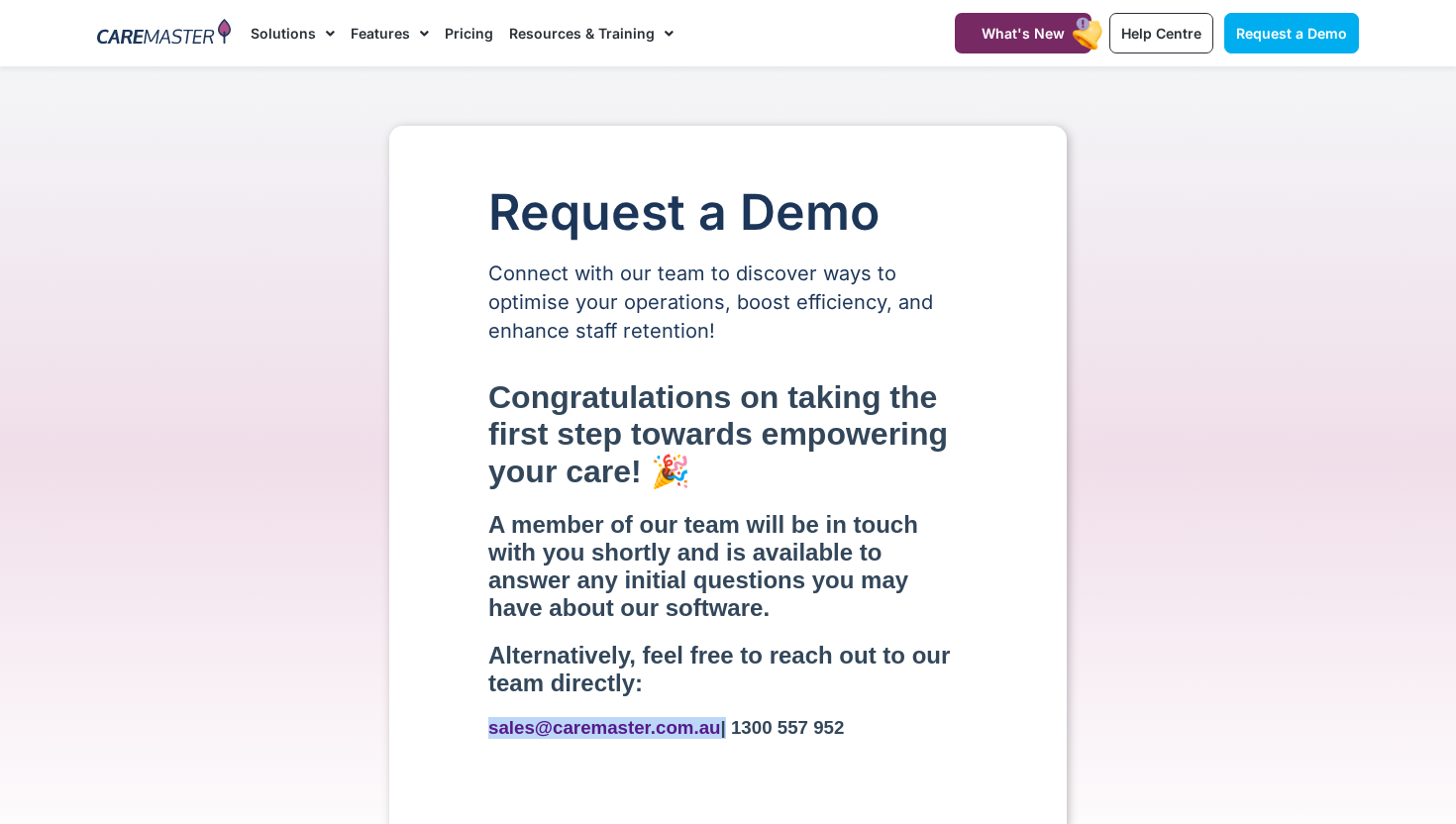 drag, startPoint x: 489, startPoint y: 731, endPoint x: 718, endPoint y: 724, distance: 229.10696 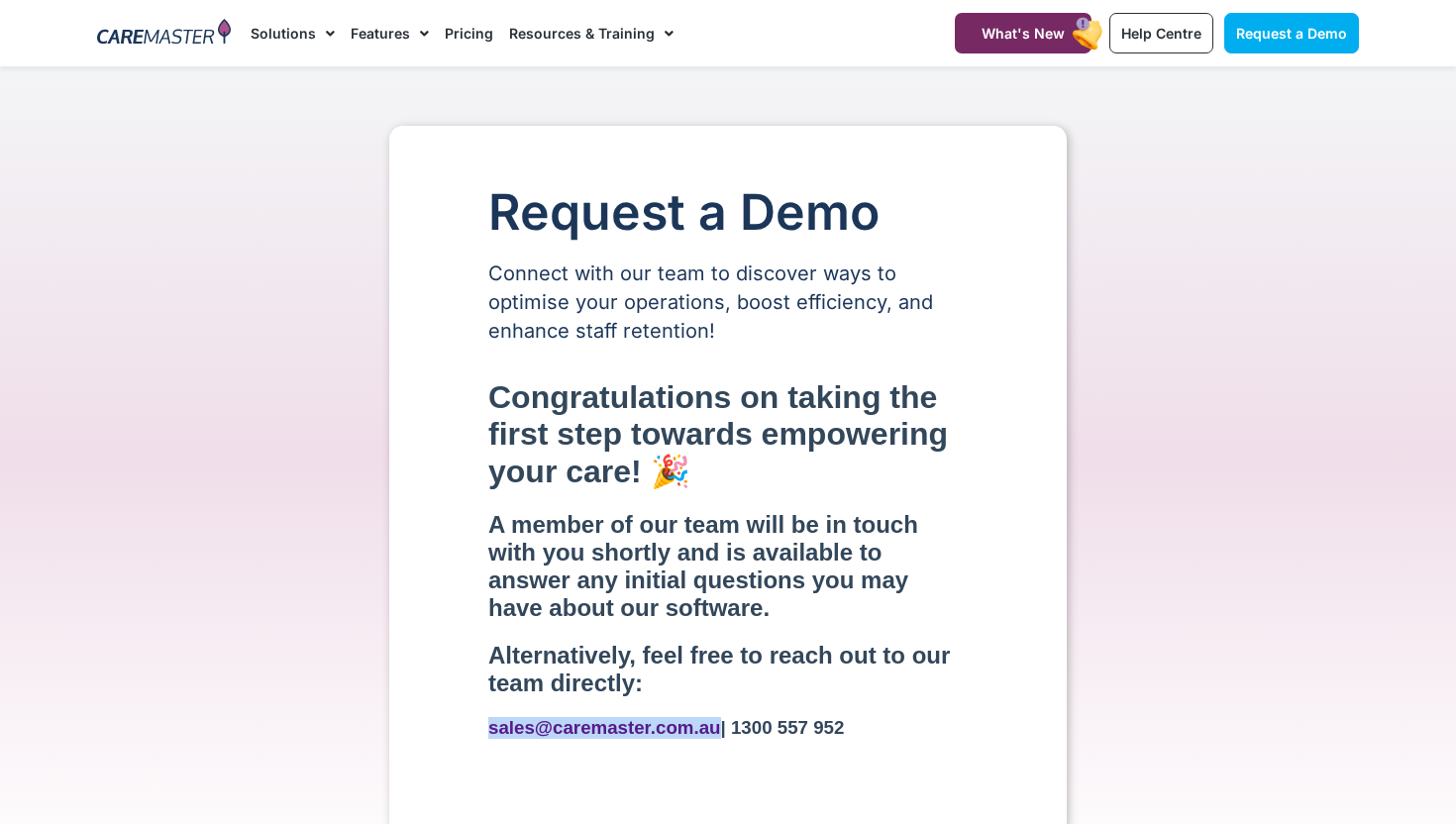 copy on "sales @caremaster .com .au" 